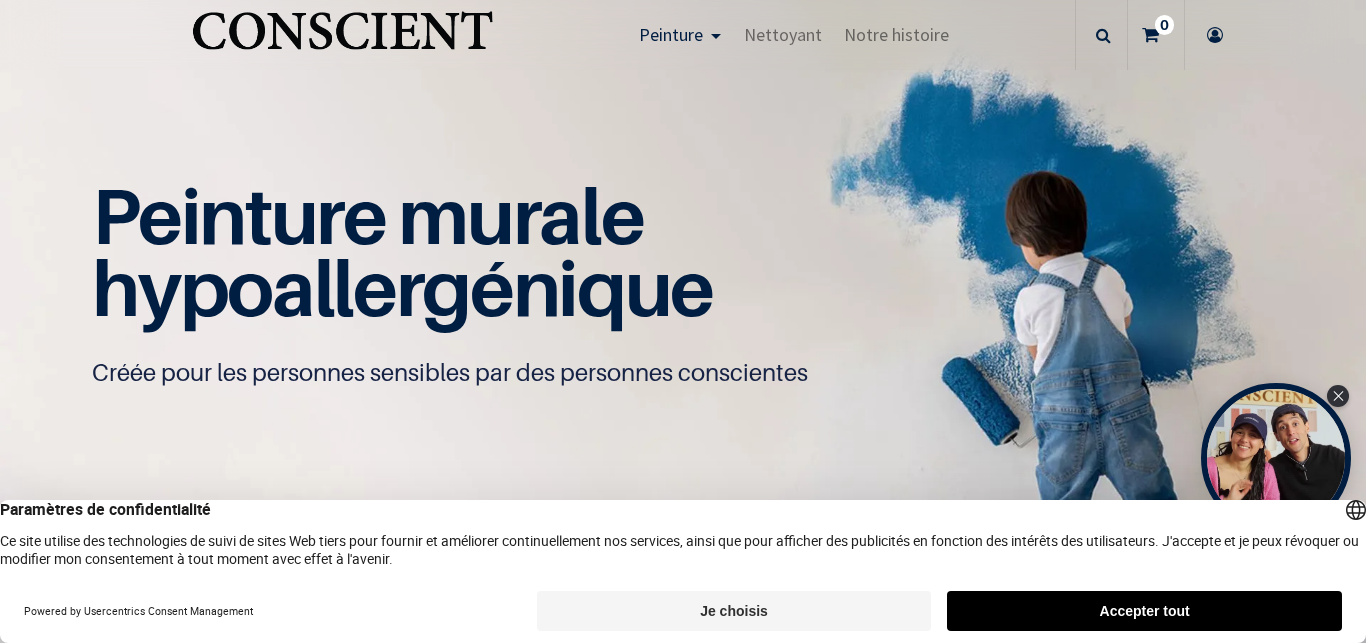 scroll, scrollTop: 0, scrollLeft: 0, axis: both 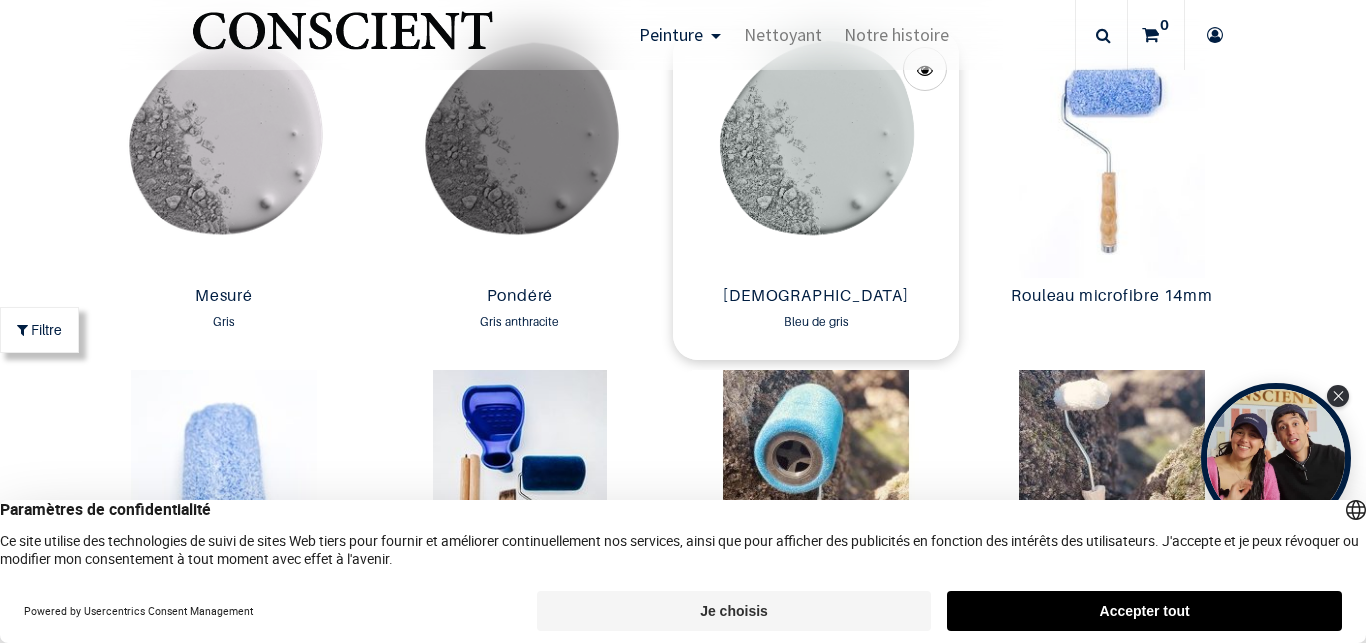 click at bounding box center [816, 154] 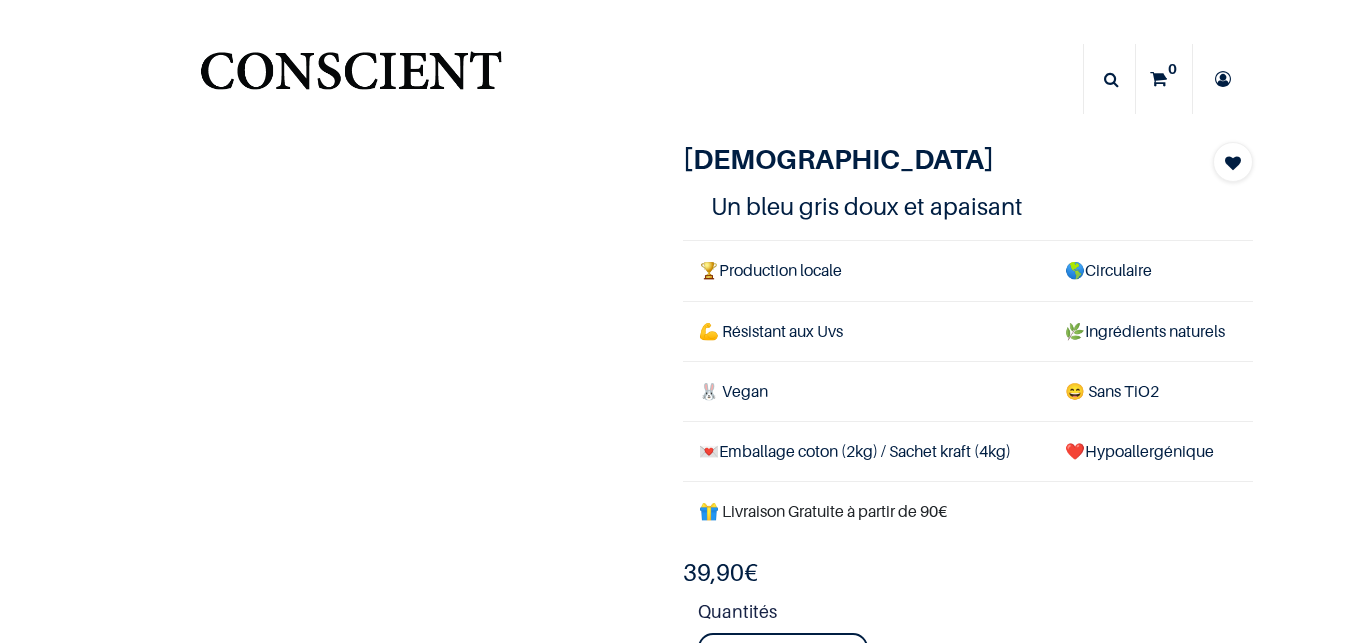 scroll, scrollTop: 0, scrollLeft: 0, axis: both 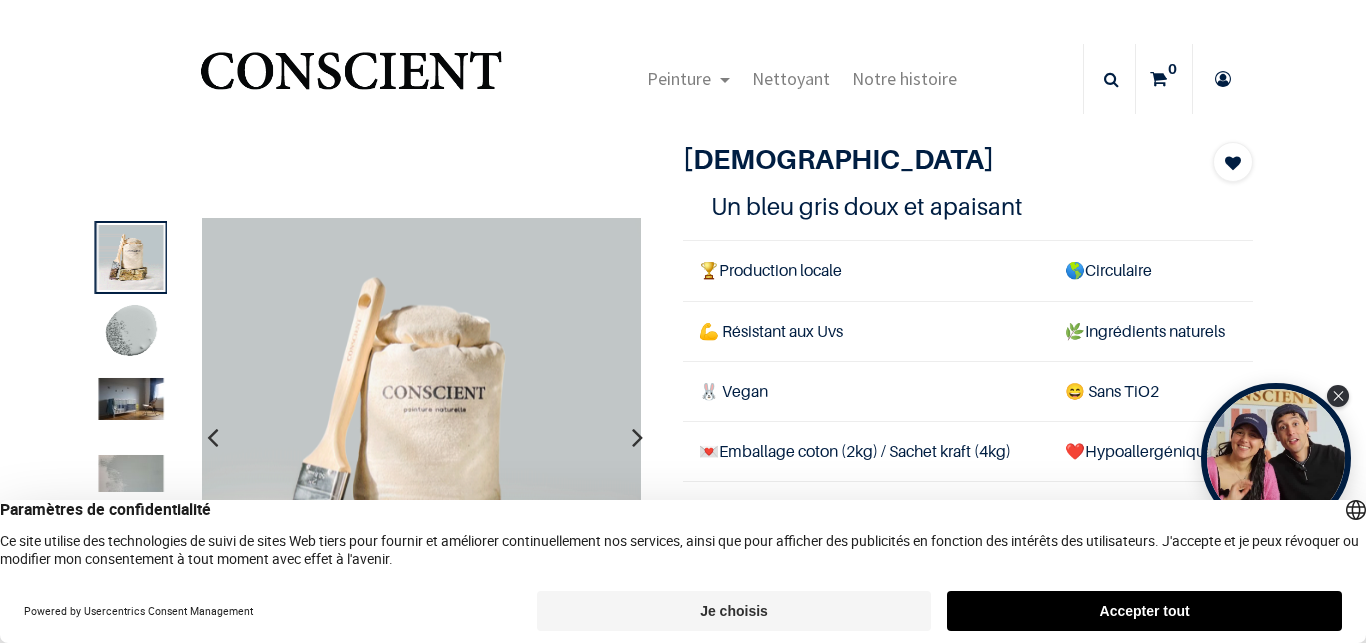 click at bounding box center [131, 333] 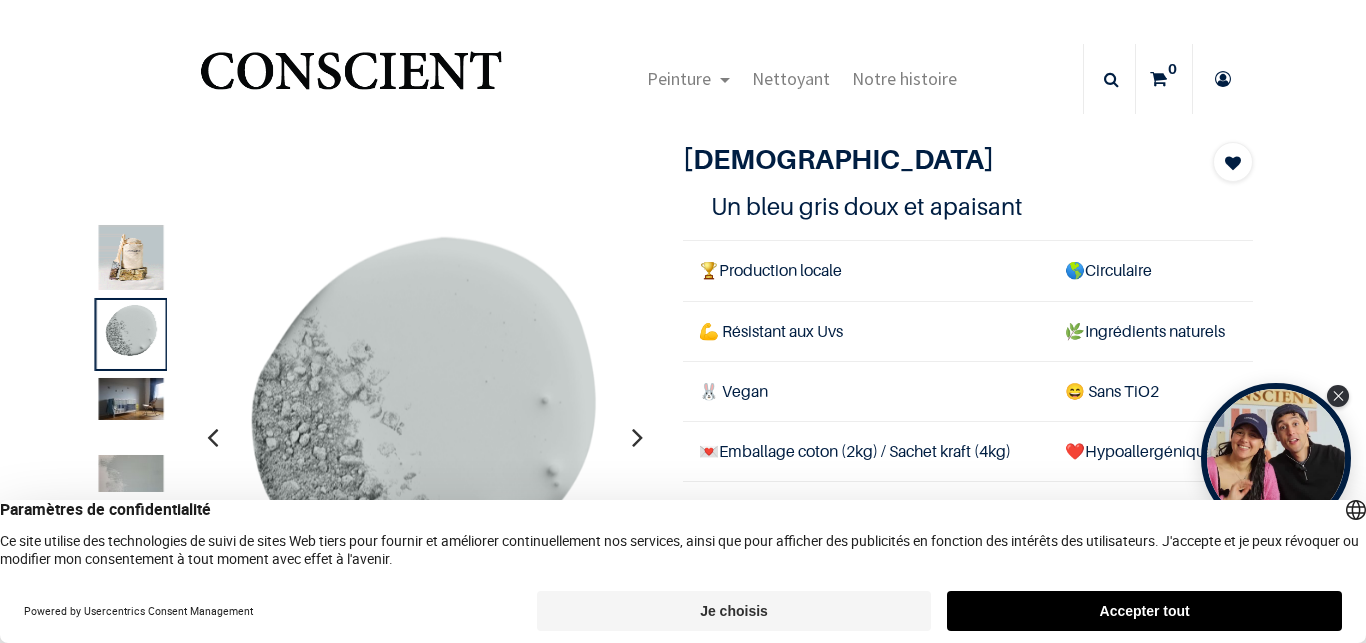 click at bounding box center (131, 399) 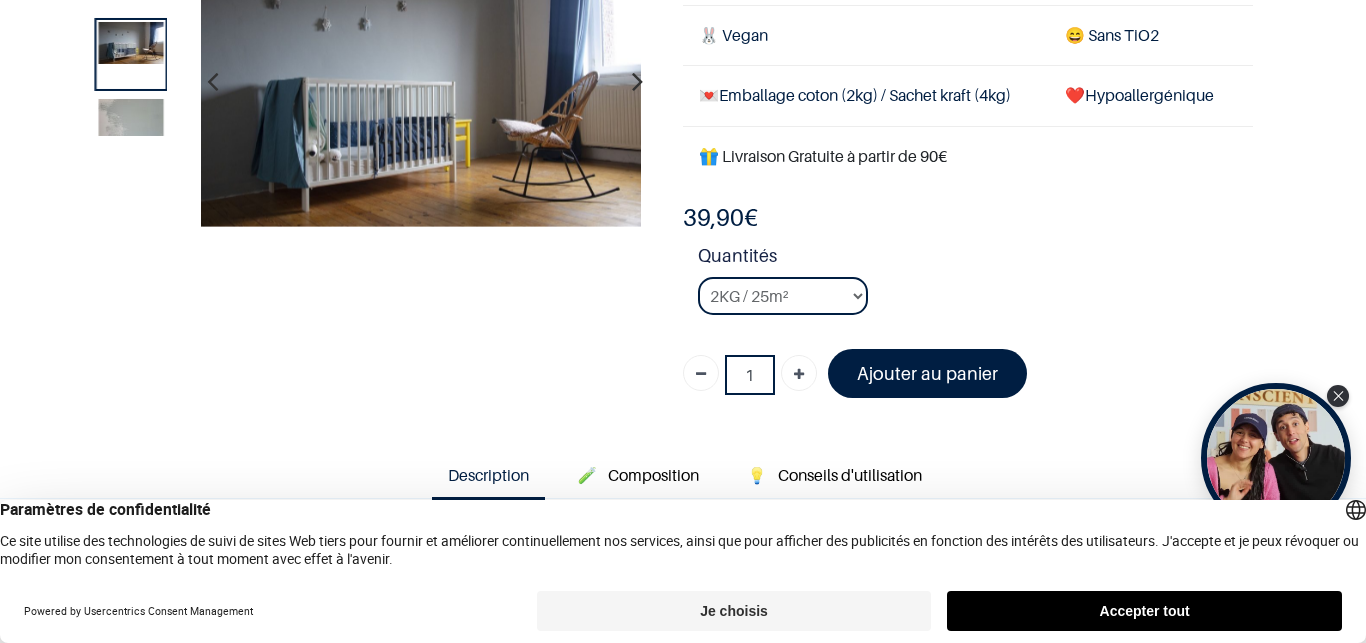 scroll, scrollTop: 240, scrollLeft: 0, axis: vertical 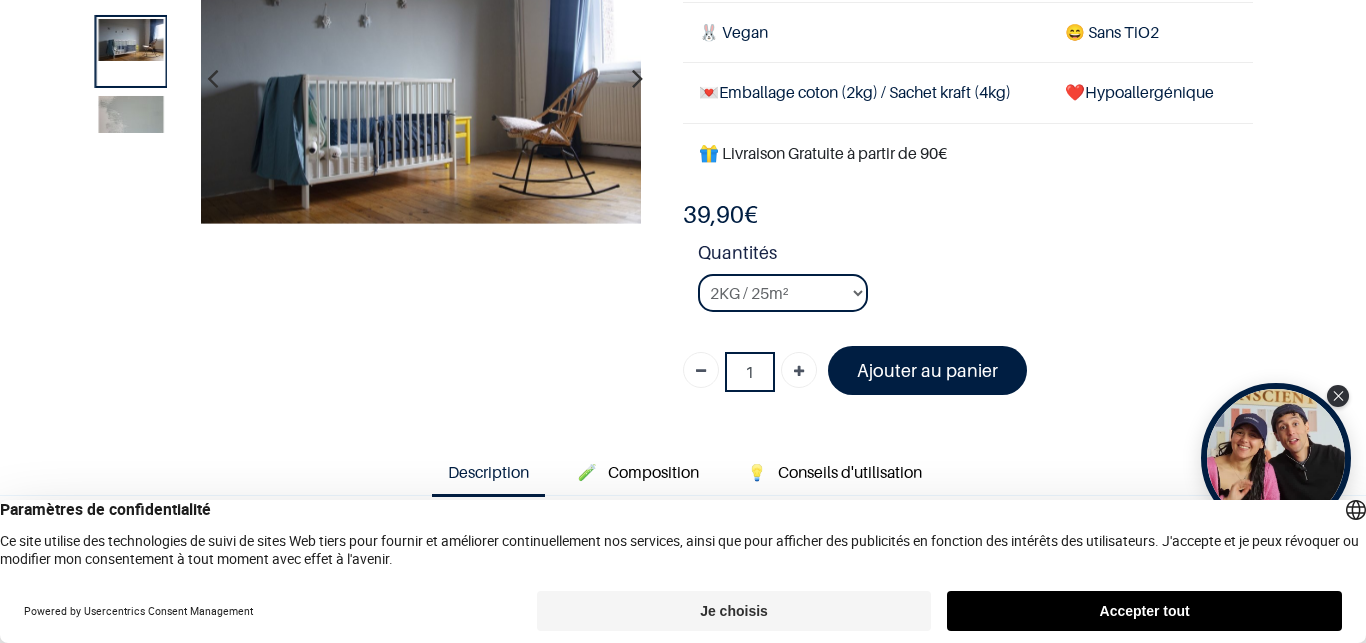 click at bounding box center [131, 114] 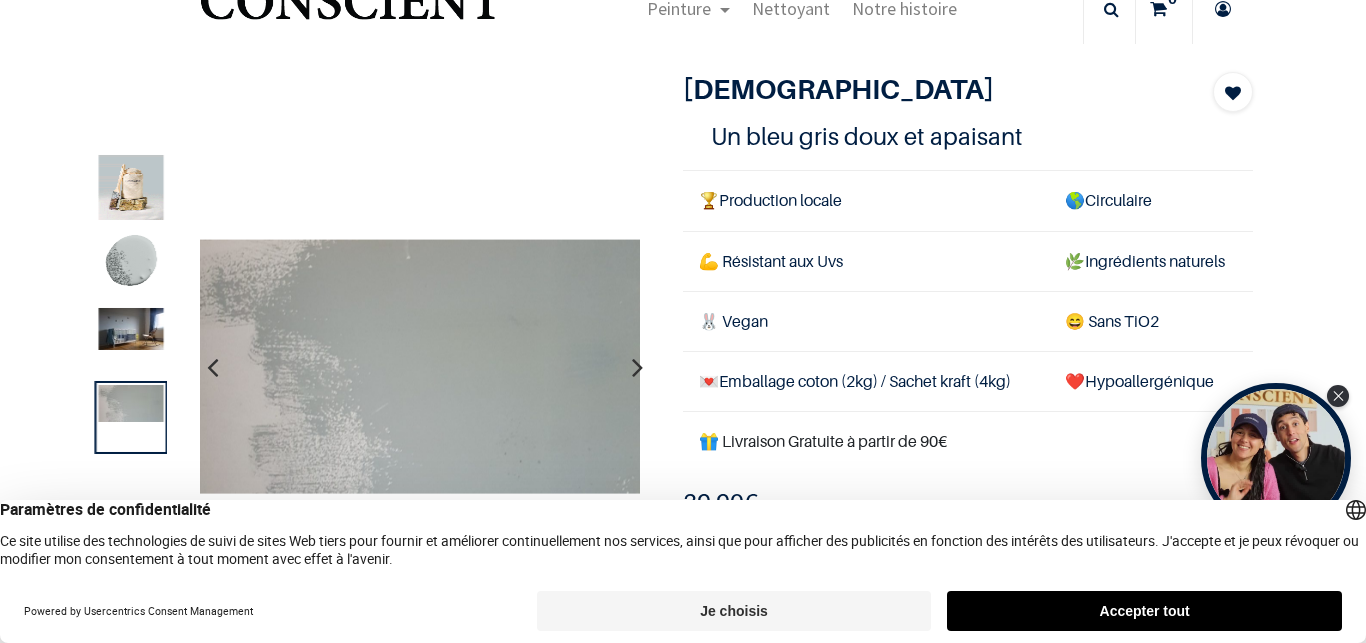 scroll, scrollTop: 0, scrollLeft: 0, axis: both 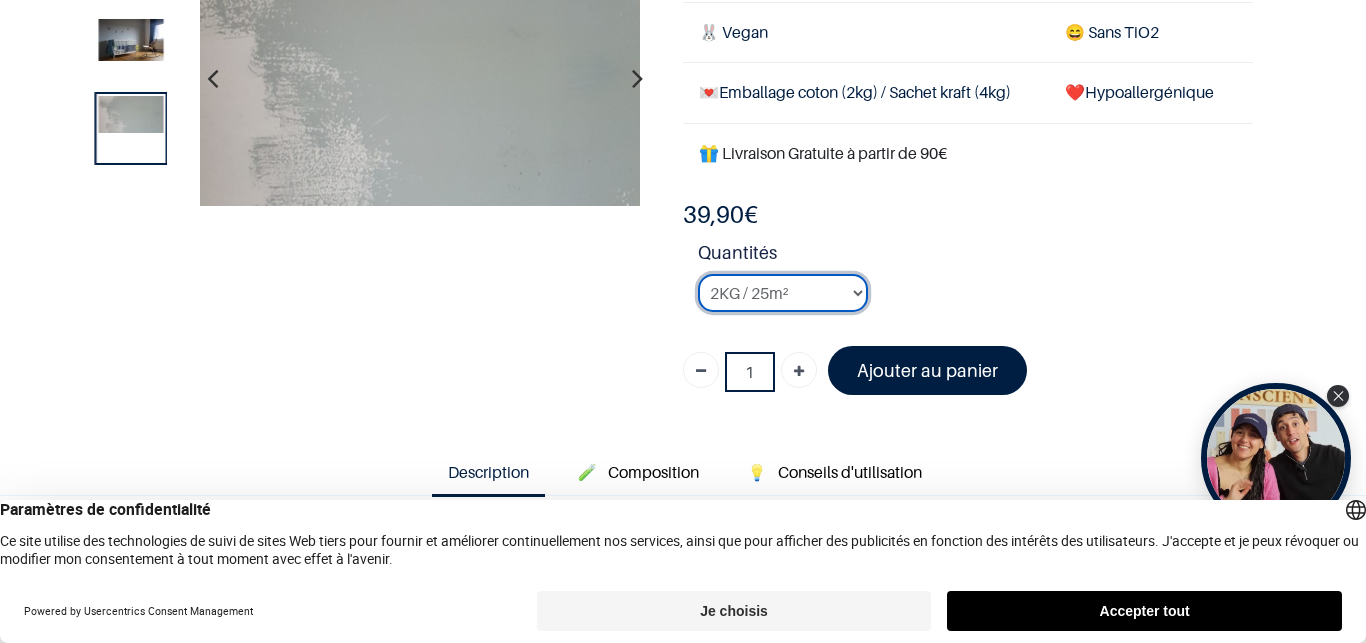 click on "2KG / 25m²
4KG / 50m²
8KG / 100m²
Testeur" at bounding box center [783, 293] 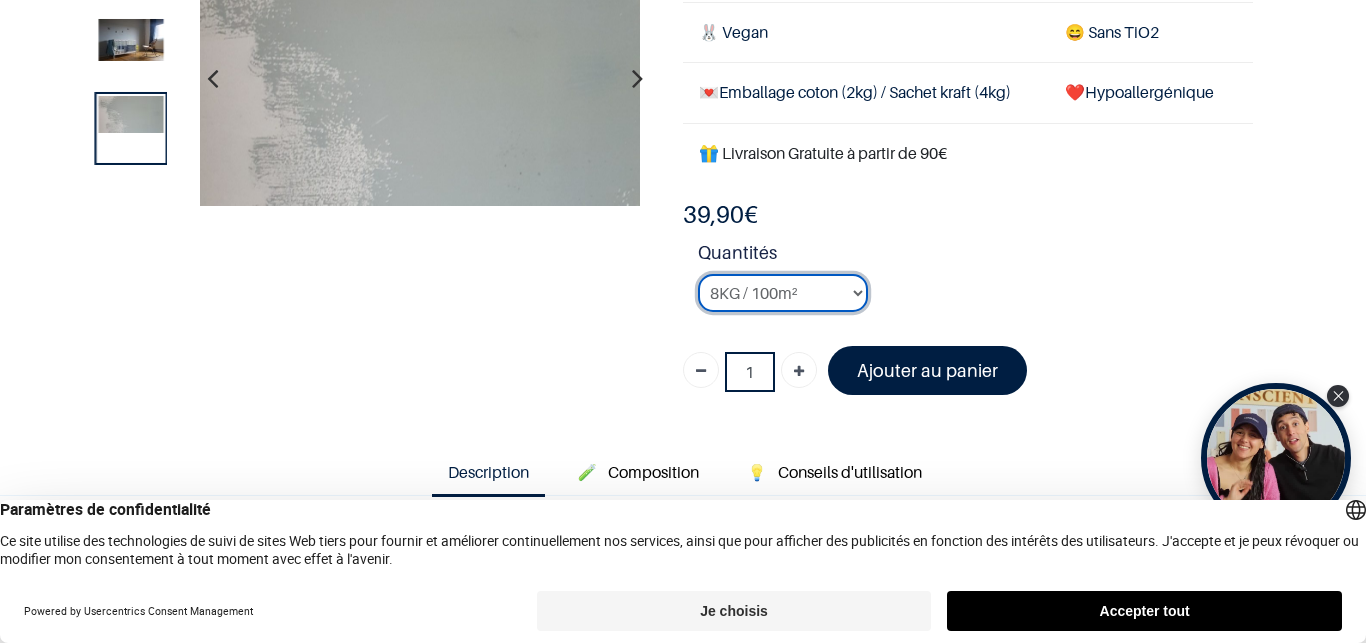click on "8KG / 100m²" at bounding box center [0, 0] 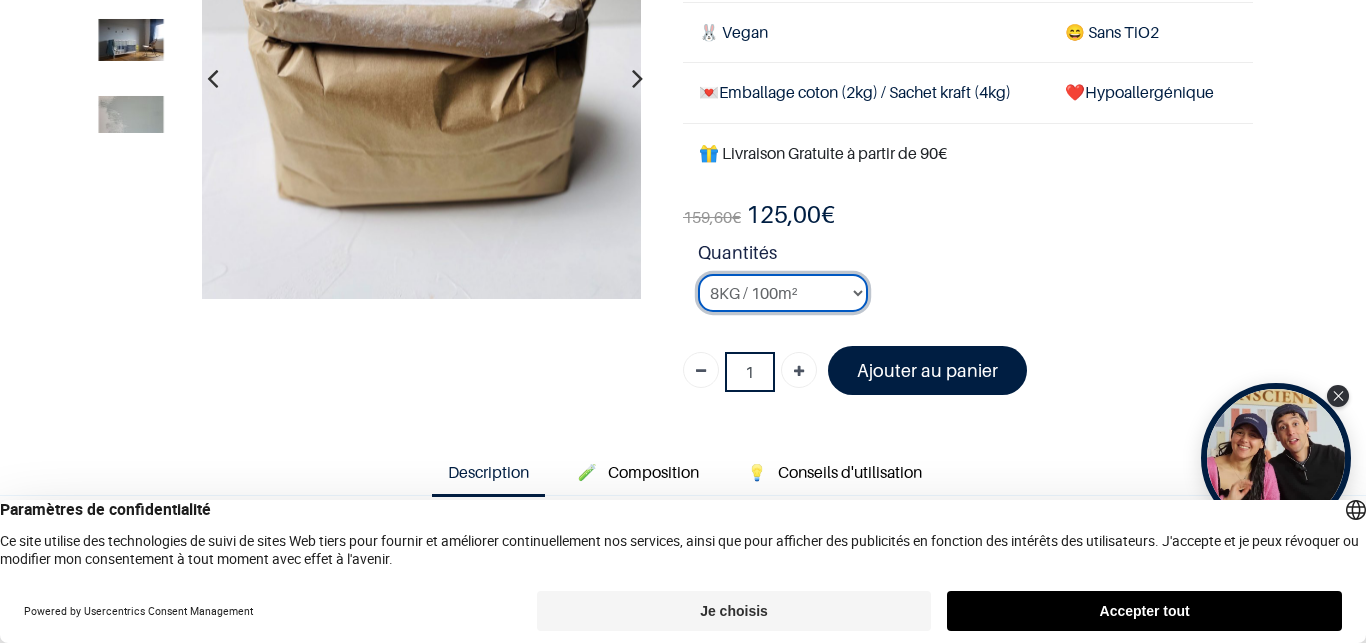 scroll, scrollTop: 0, scrollLeft: 0, axis: both 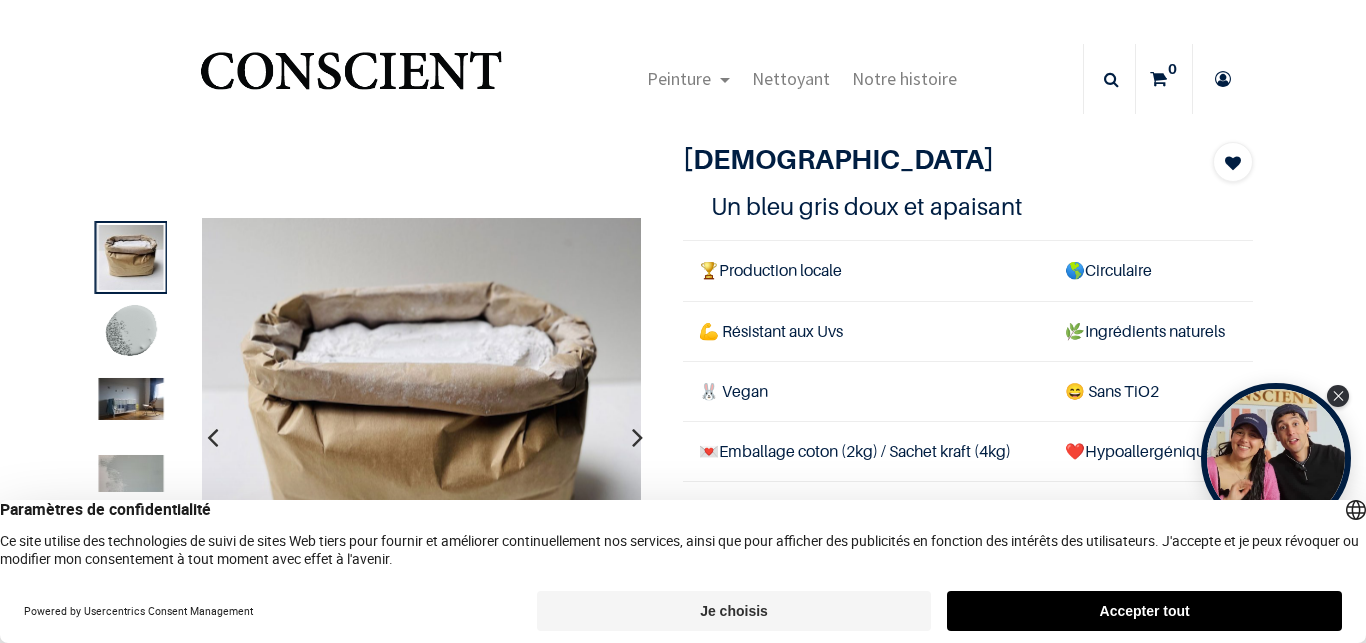 select on "81" 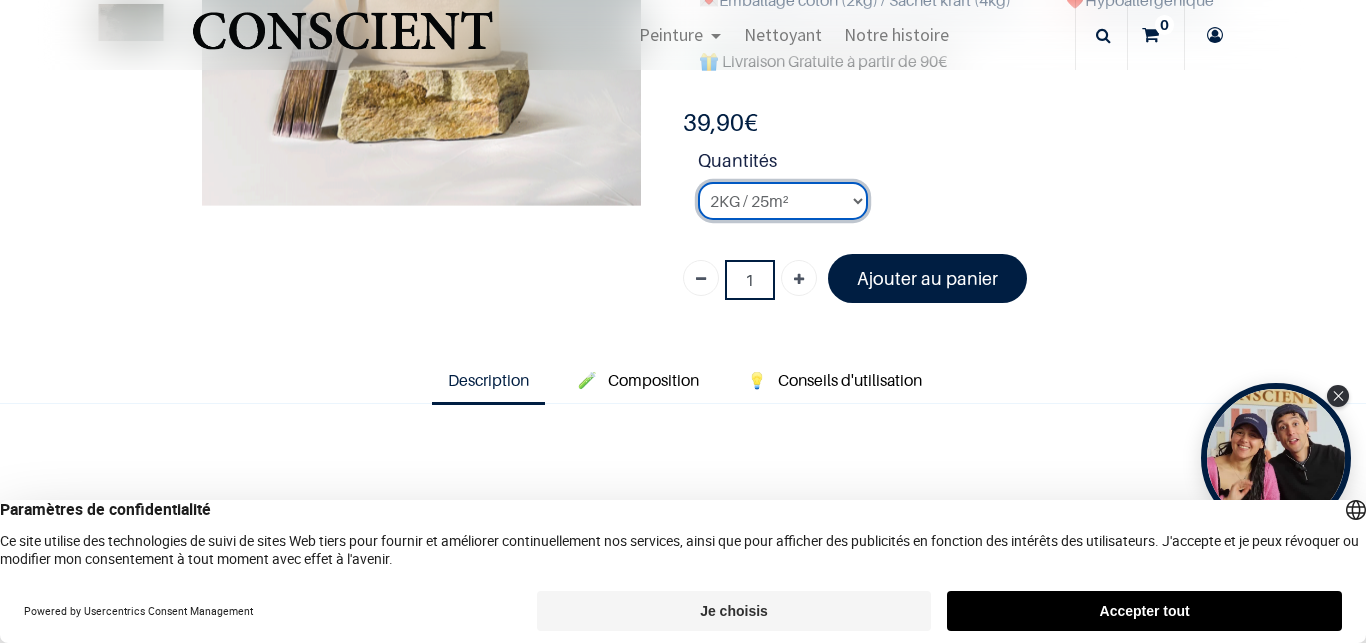 scroll, scrollTop: 360, scrollLeft: 0, axis: vertical 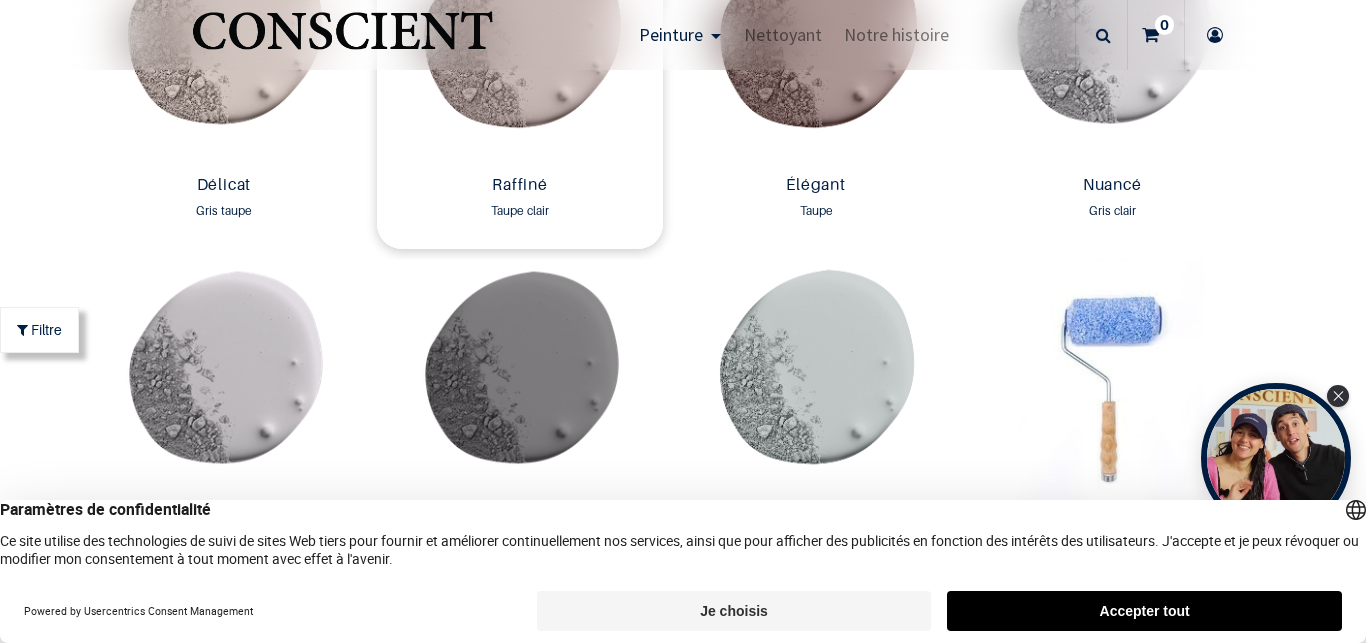 click at bounding box center [520, 43] 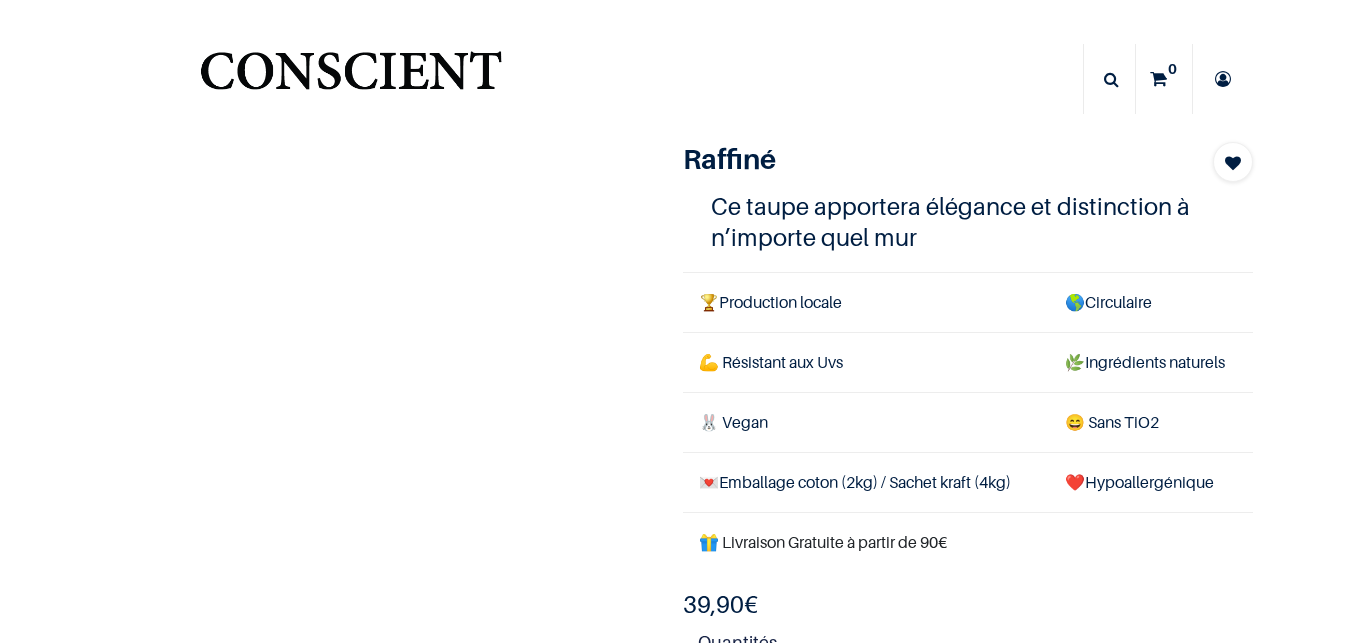 scroll, scrollTop: 0, scrollLeft: 0, axis: both 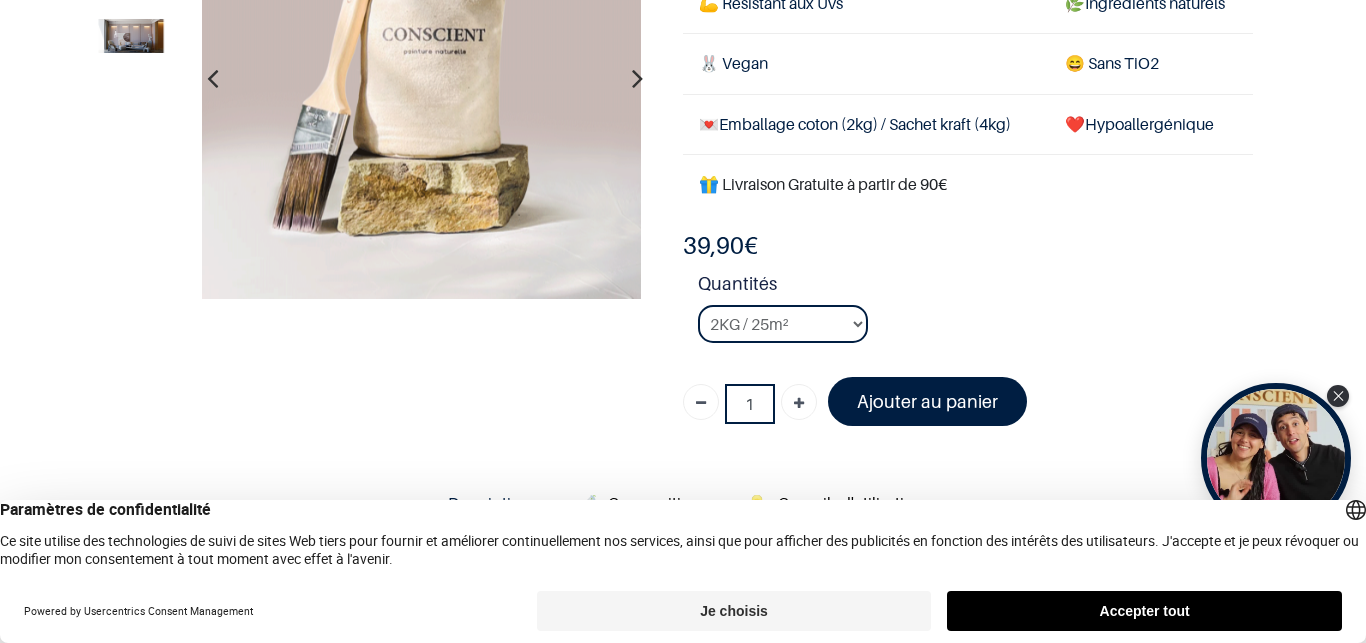 click at bounding box center (131, 36) 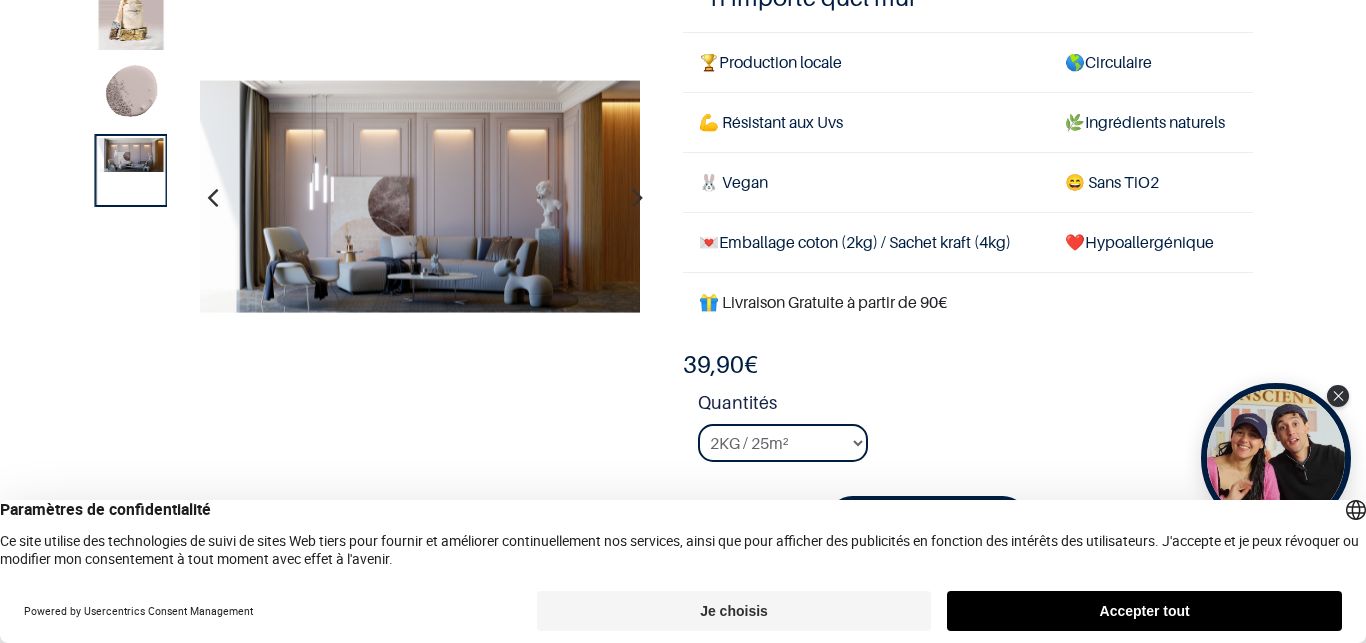 scroll, scrollTop: 0, scrollLeft: 0, axis: both 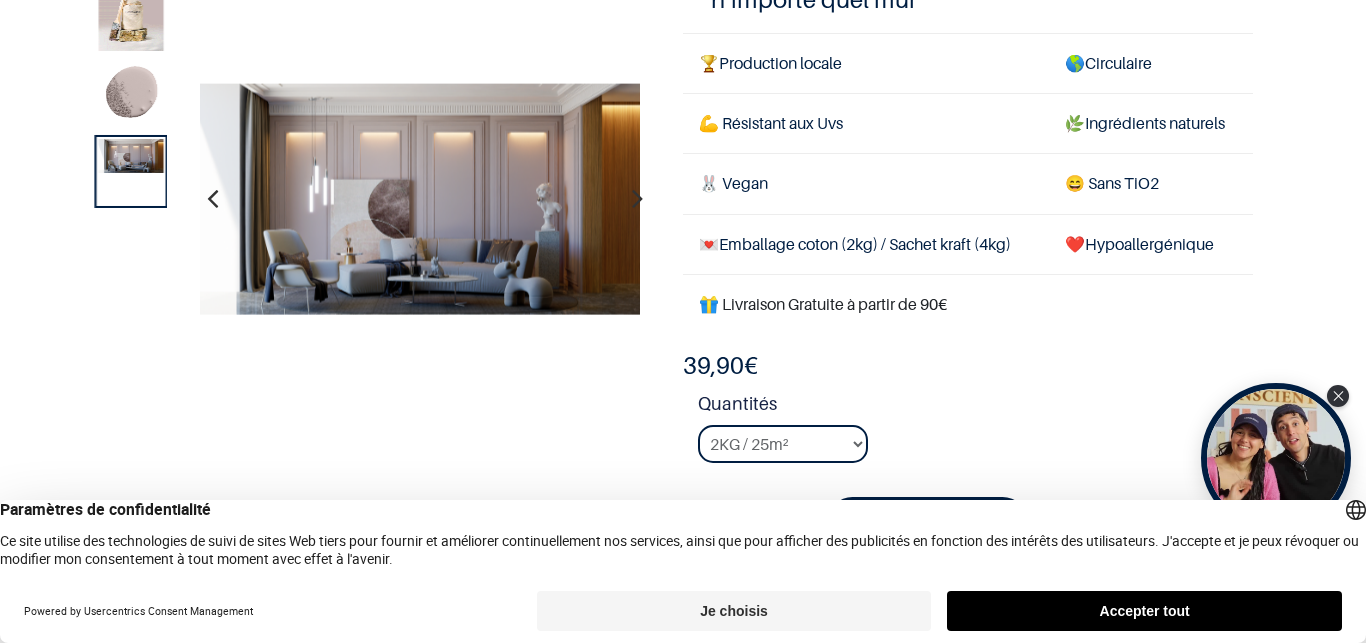 click at bounding box center (131, 95) 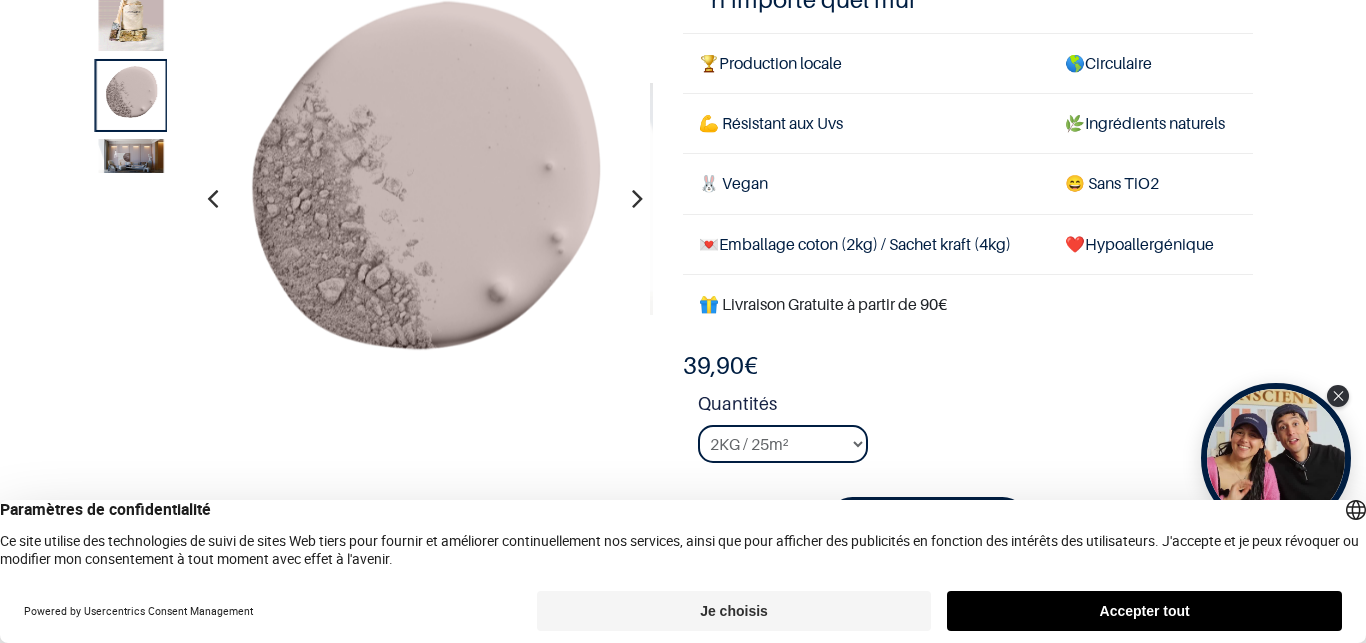 click at bounding box center (131, 156) 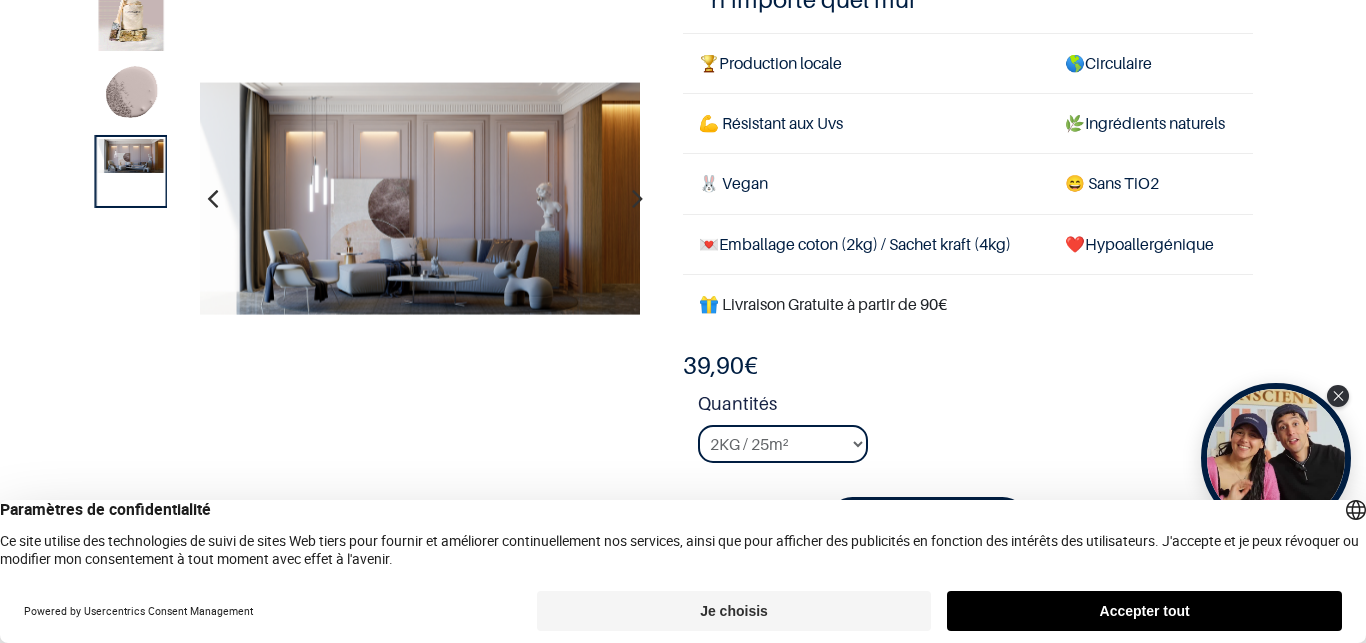 scroll, scrollTop: 0, scrollLeft: 0, axis: both 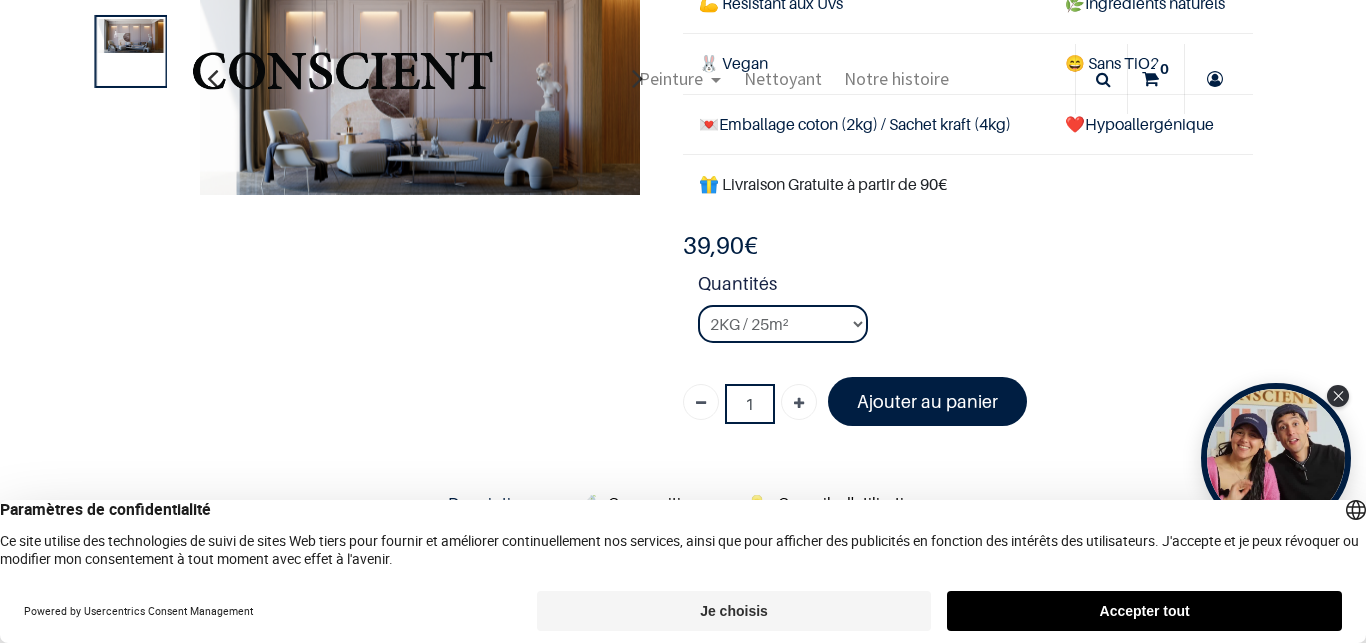 click at bounding box center [342, 79] 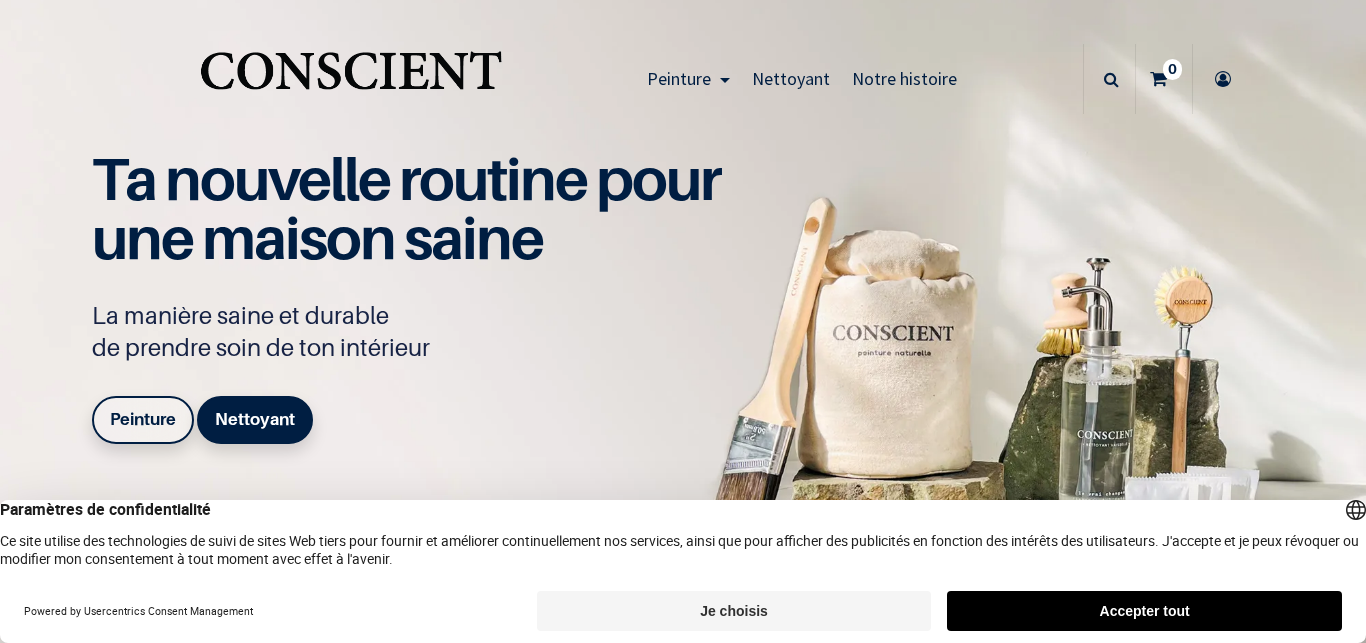 scroll, scrollTop: 0, scrollLeft: 0, axis: both 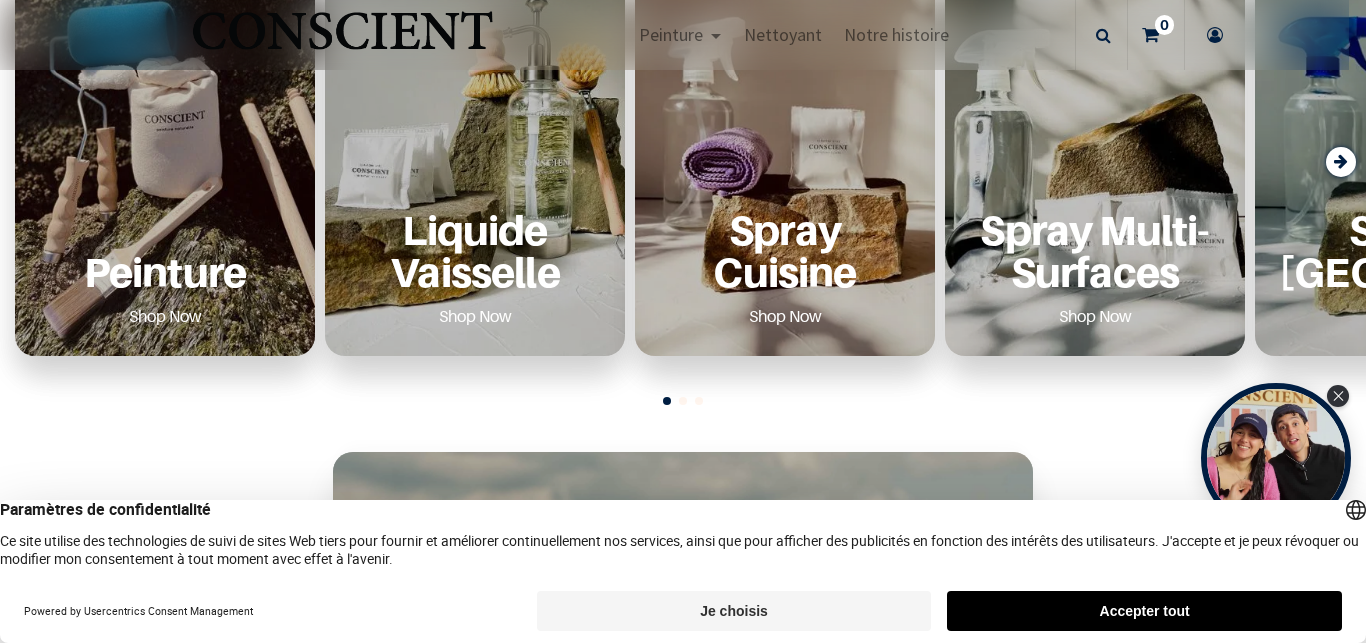 click on "Peinture
Shop Now" at bounding box center (165, 161) 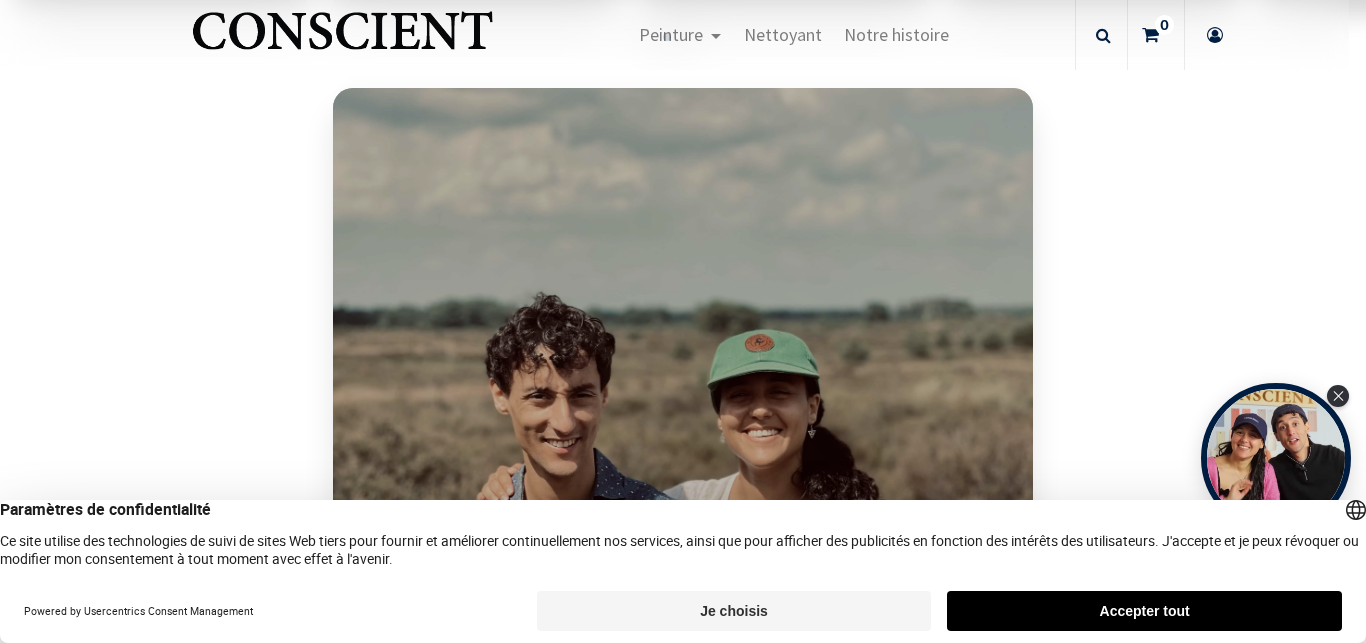 scroll, scrollTop: 1200, scrollLeft: 0, axis: vertical 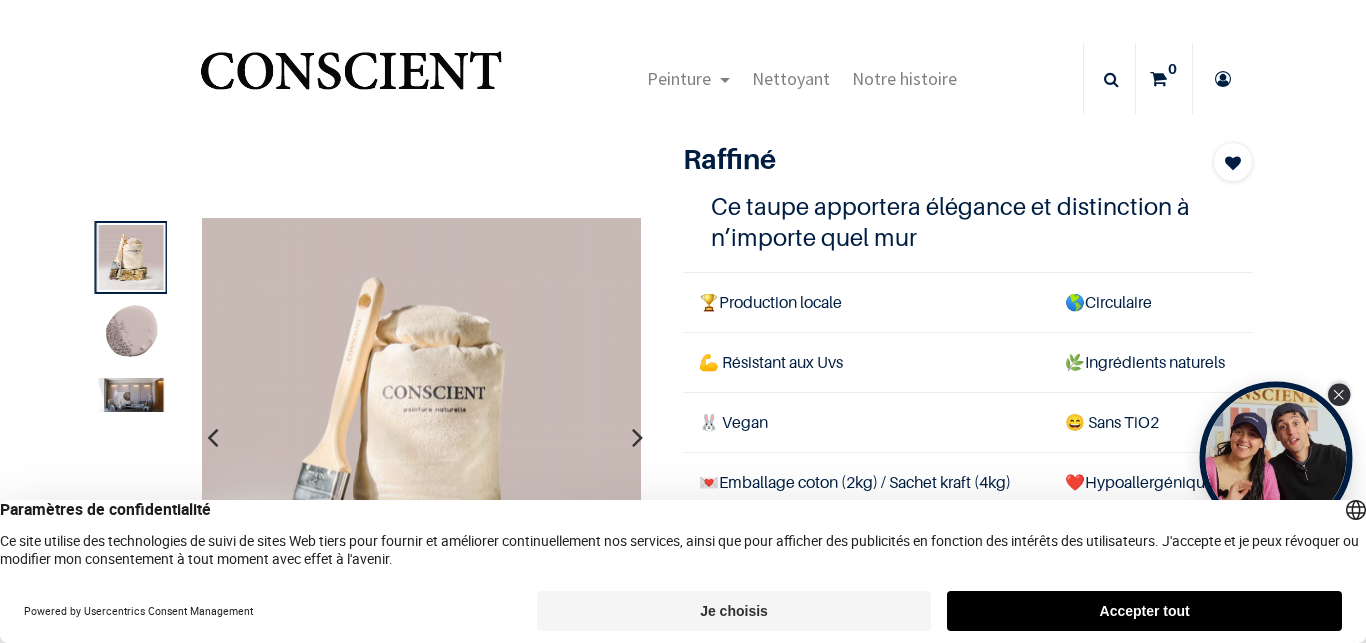 click 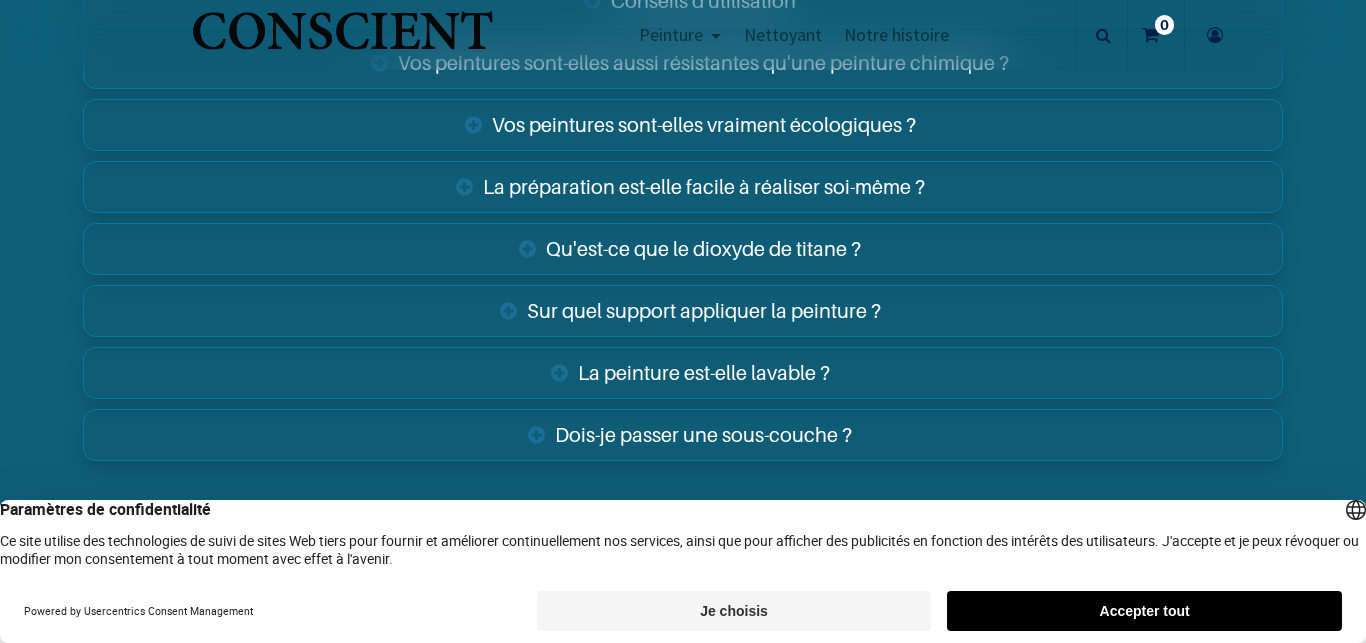 scroll, scrollTop: 2778, scrollLeft: 0, axis: vertical 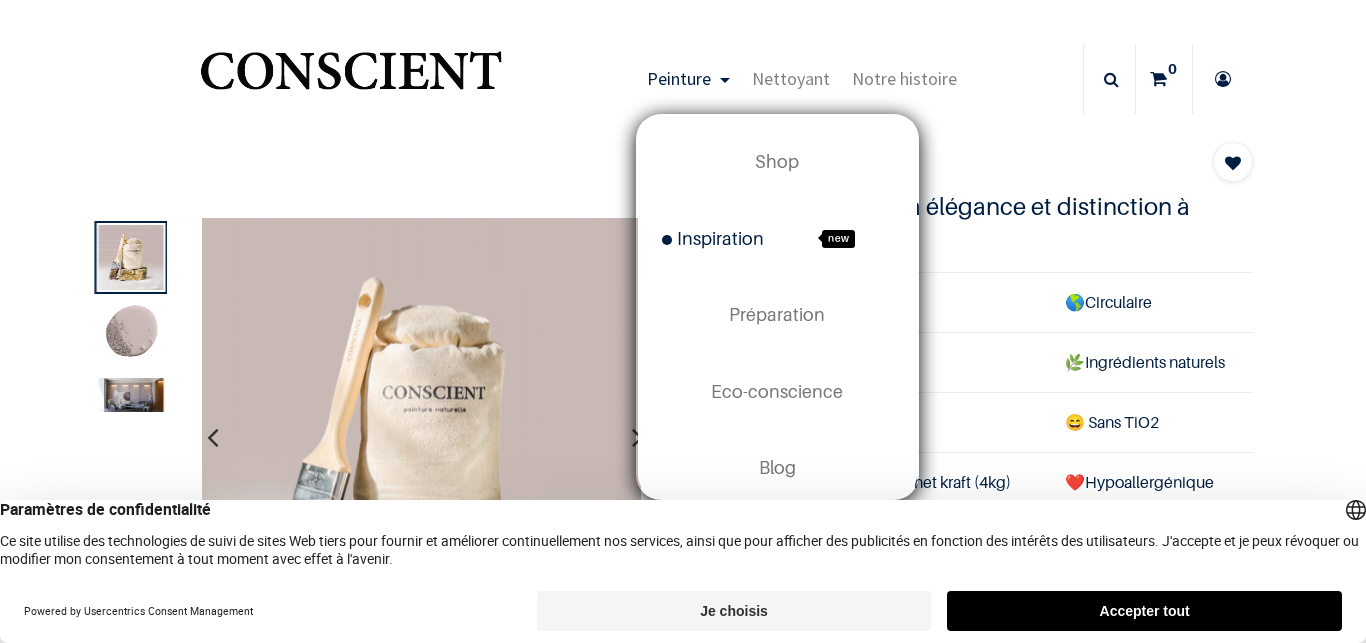 click on "Inspiration" at bounding box center (713, 238) 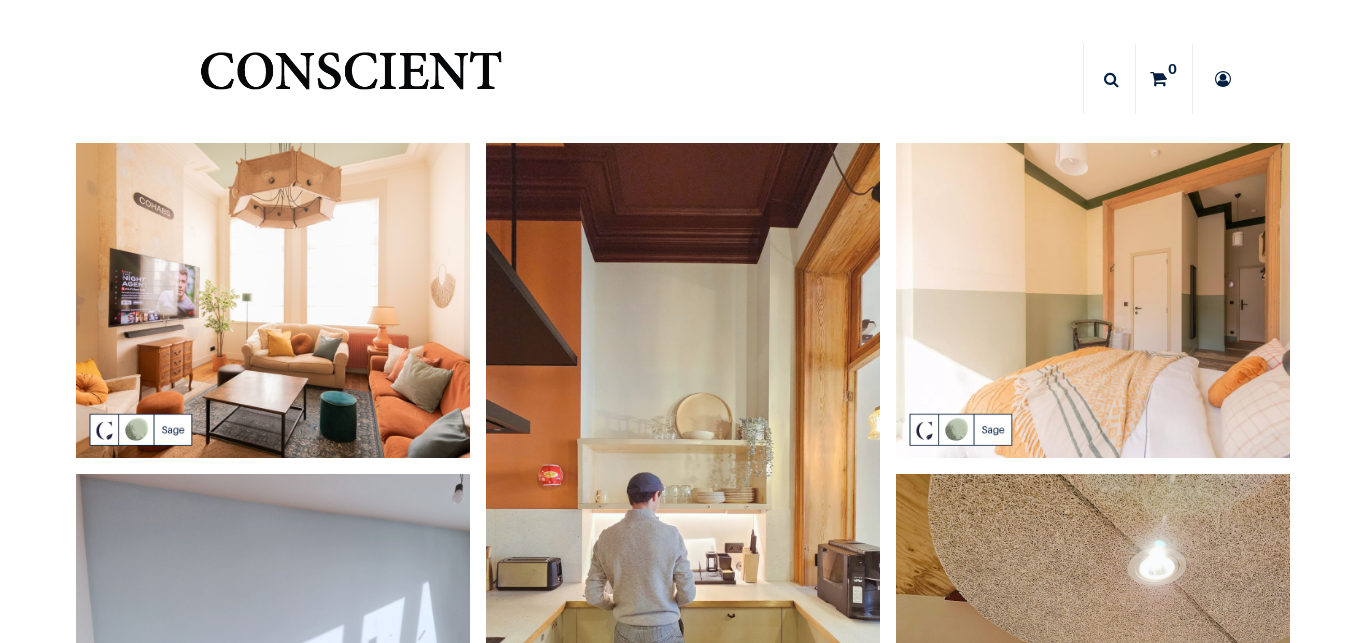 scroll, scrollTop: 0, scrollLeft: 0, axis: both 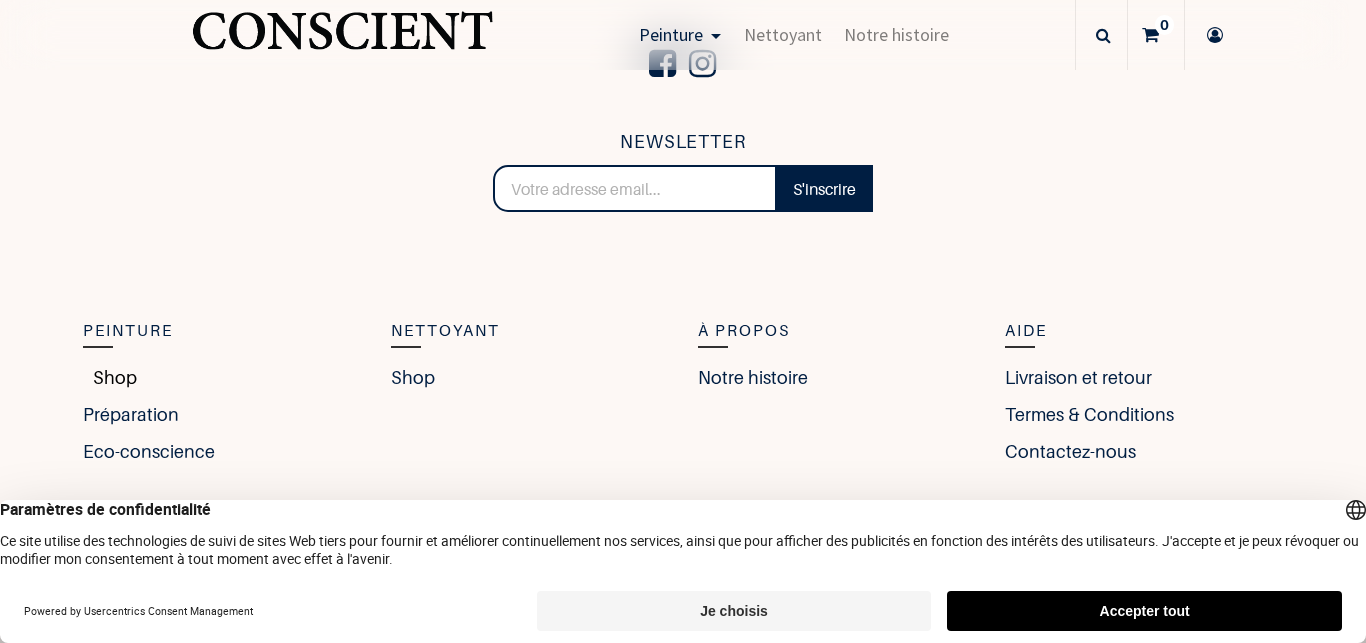 click on "Shop" at bounding box center [110, 377] 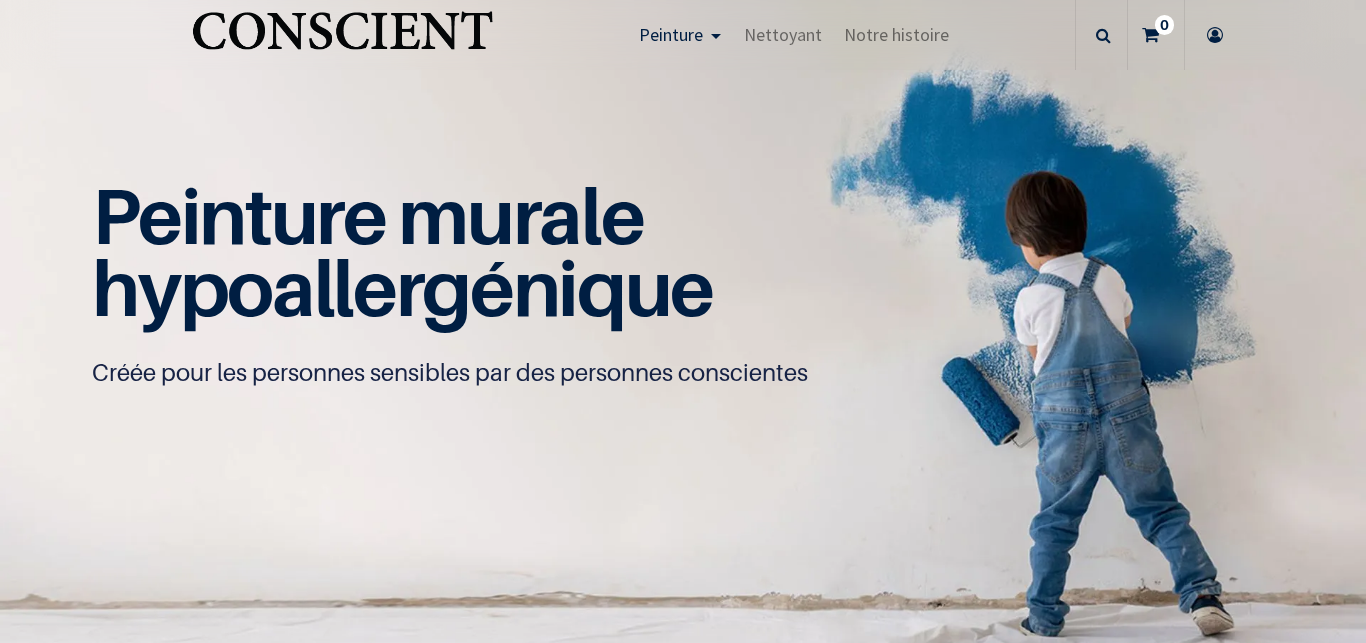 scroll, scrollTop: 0, scrollLeft: 0, axis: both 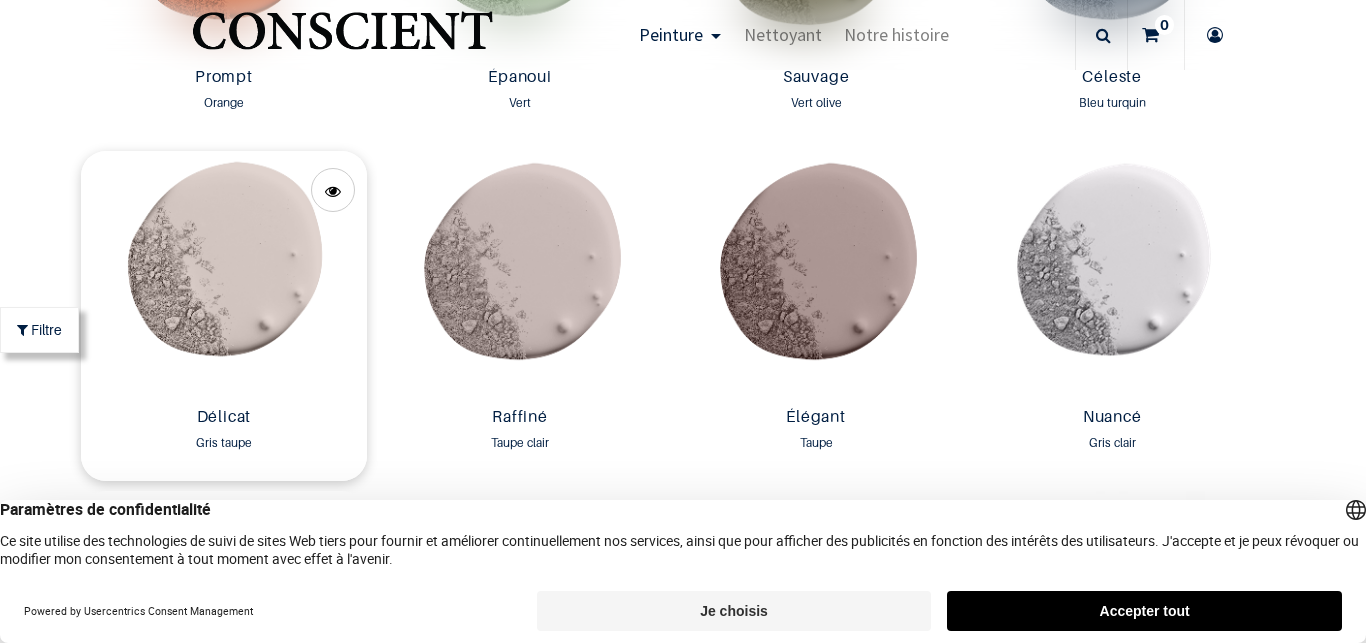 click at bounding box center (224, 275) 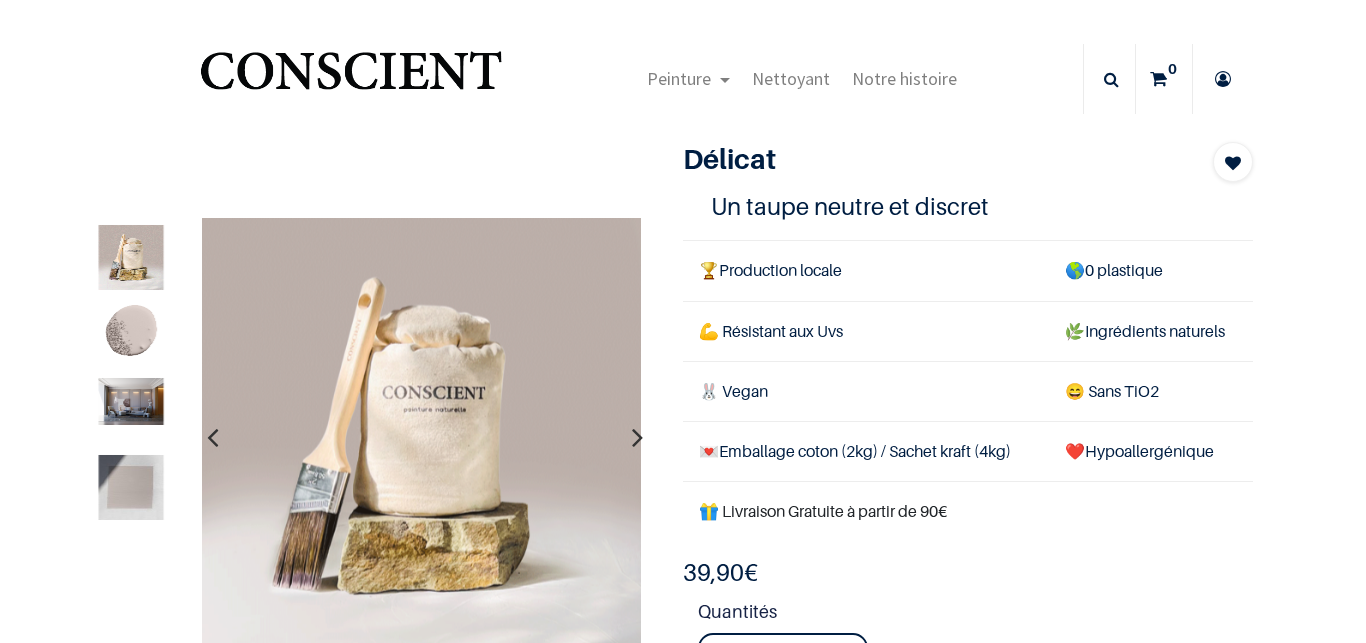 scroll, scrollTop: 0, scrollLeft: 0, axis: both 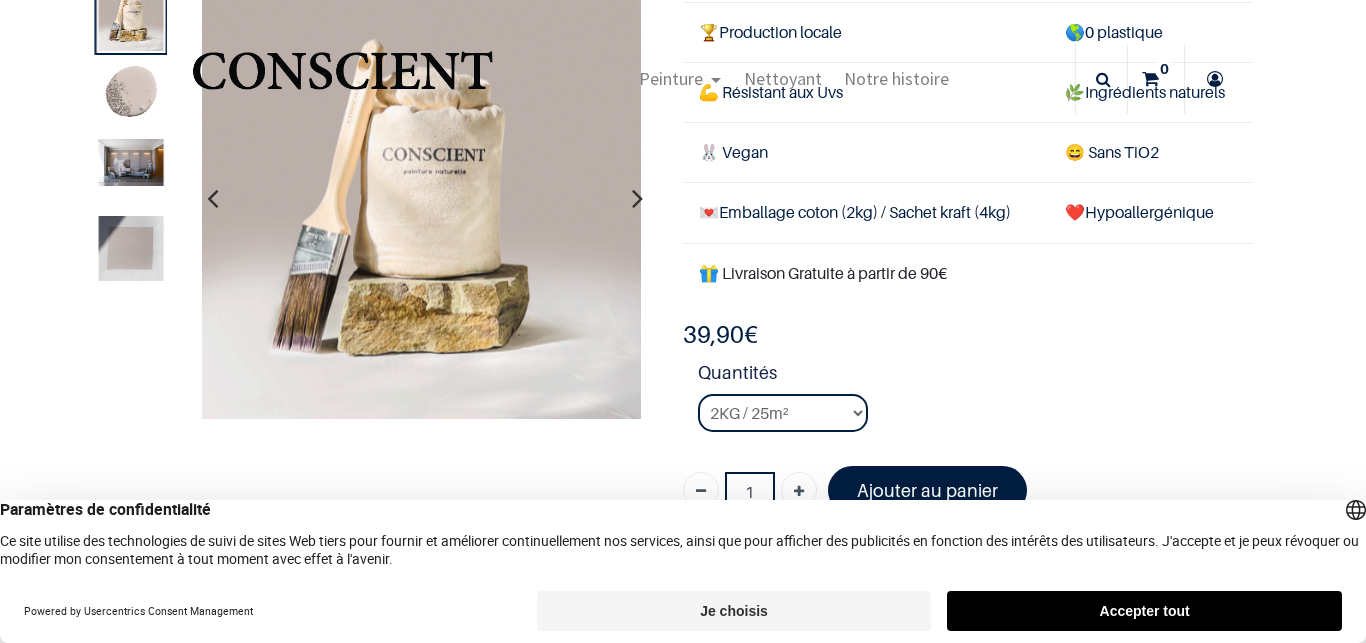 click at bounding box center [131, 162] 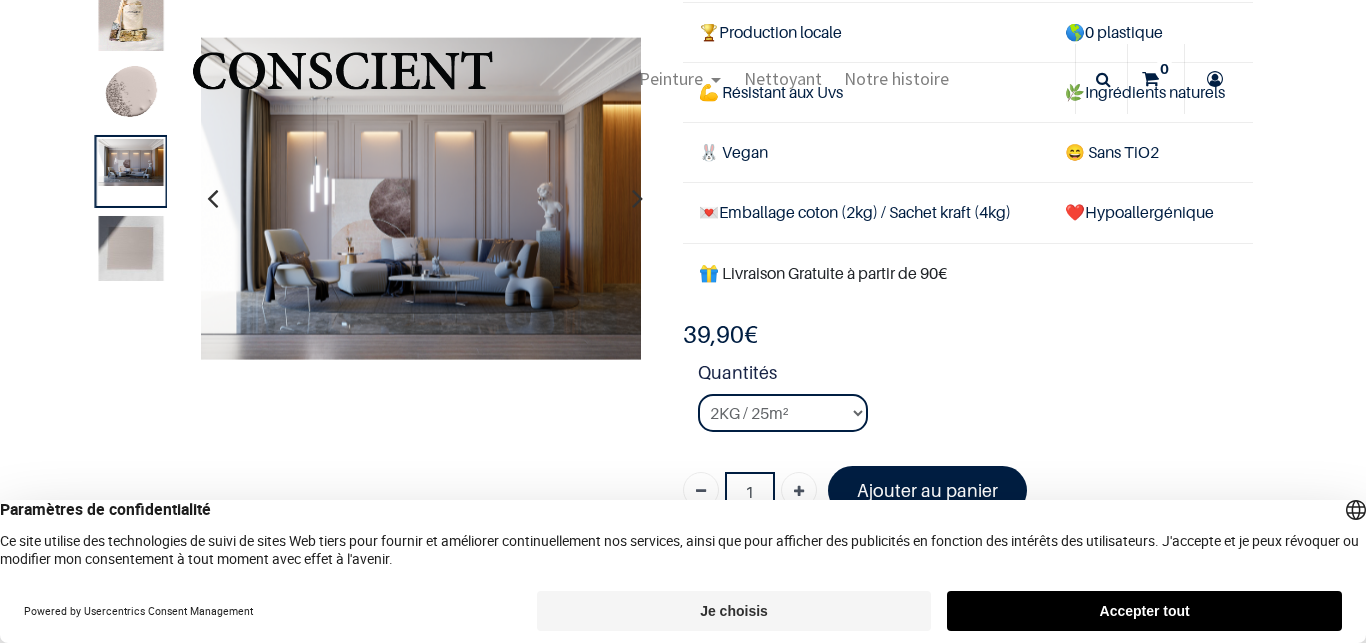 click at bounding box center [131, 248] 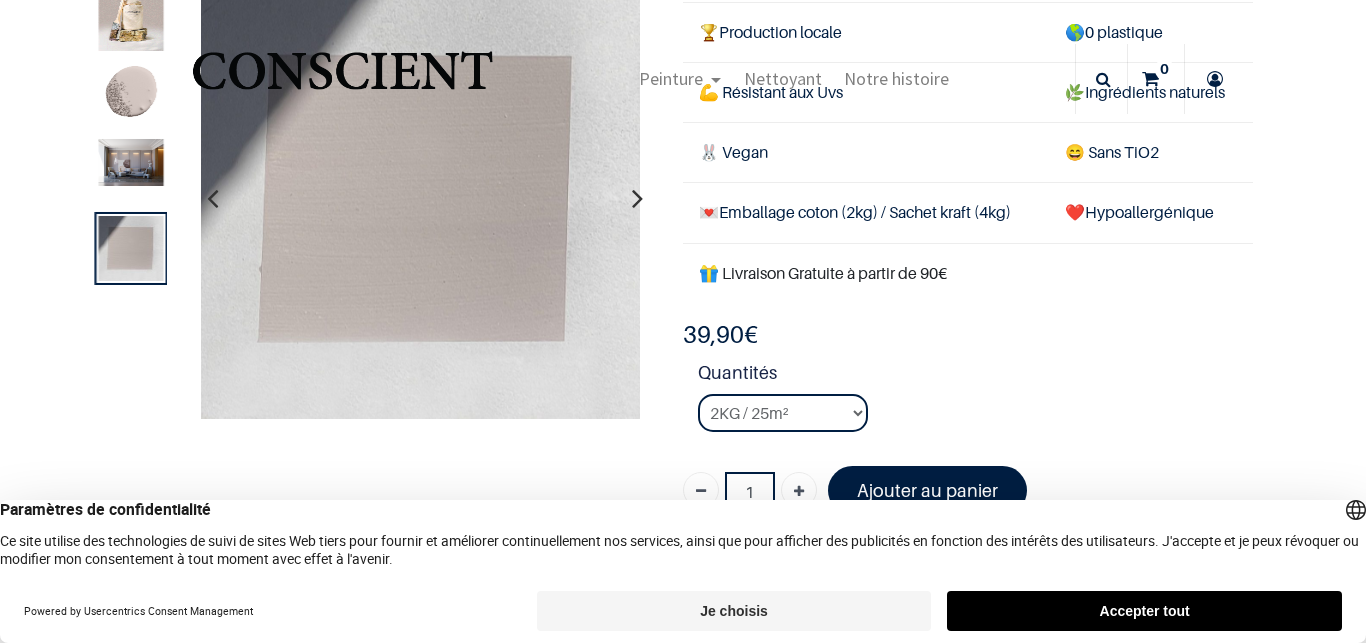 click at bounding box center [131, 162] 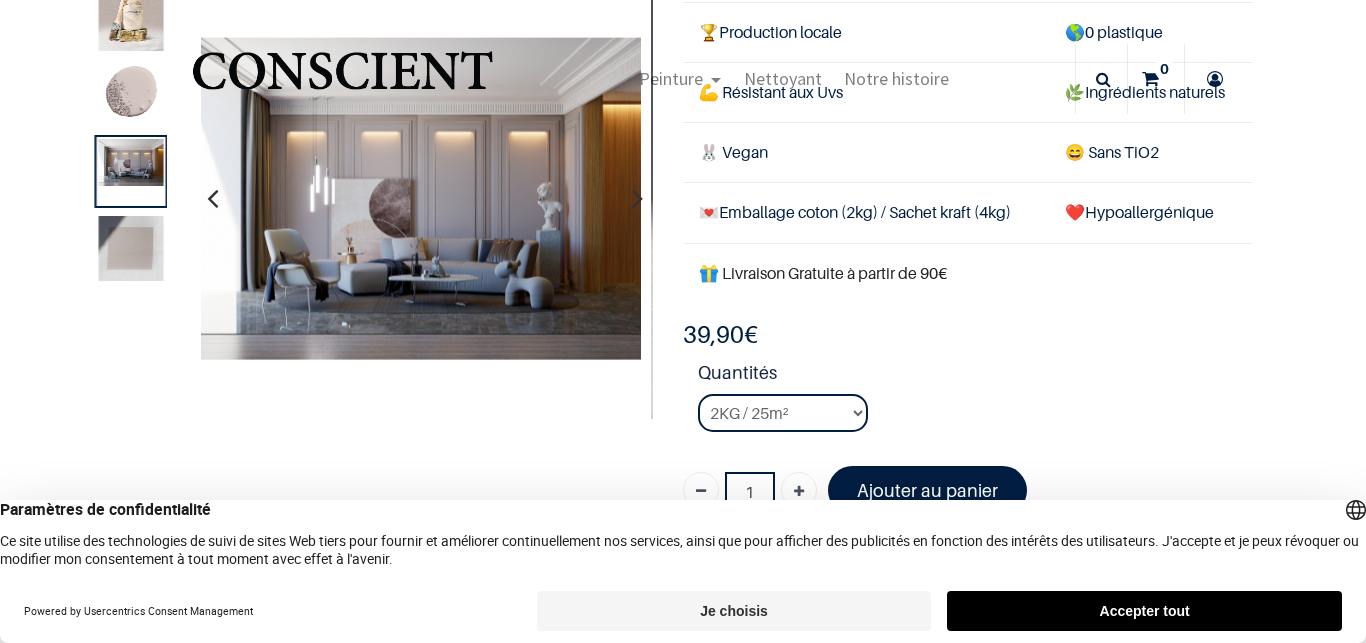 click on "Peinture
Shop
Inspiration
new Blog" at bounding box center (675, 79) 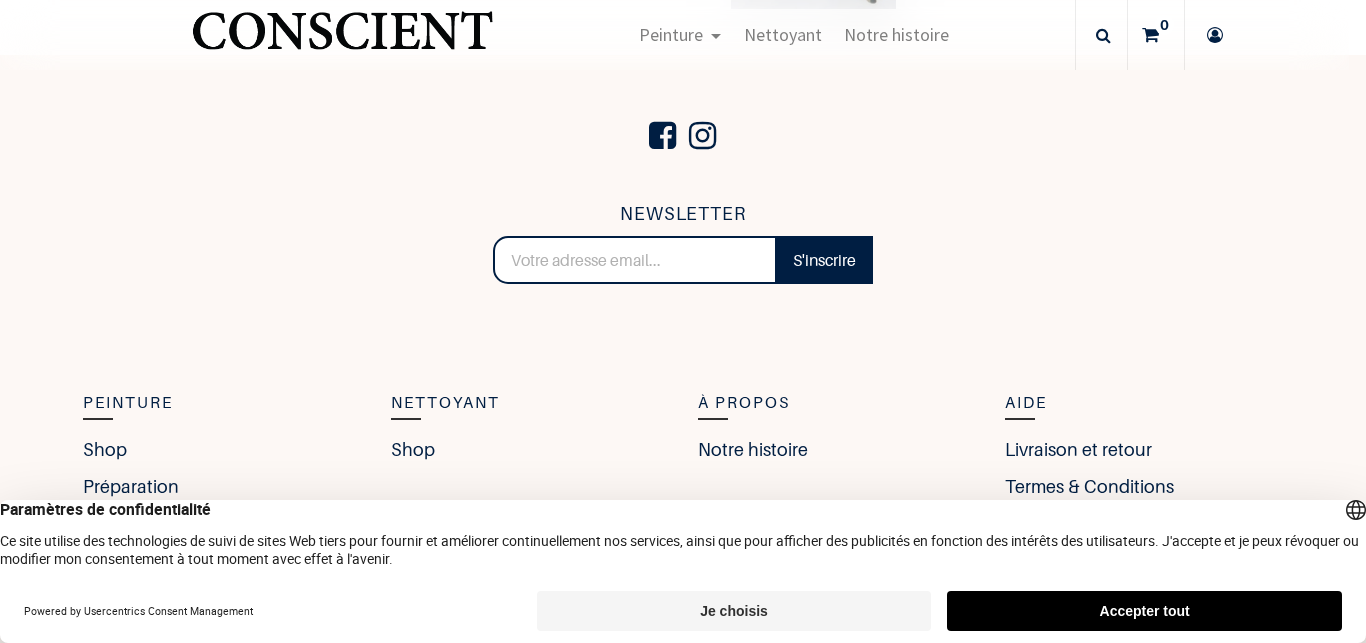 scroll, scrollTop: 4172, scrollLeft: 0, axis: vertical 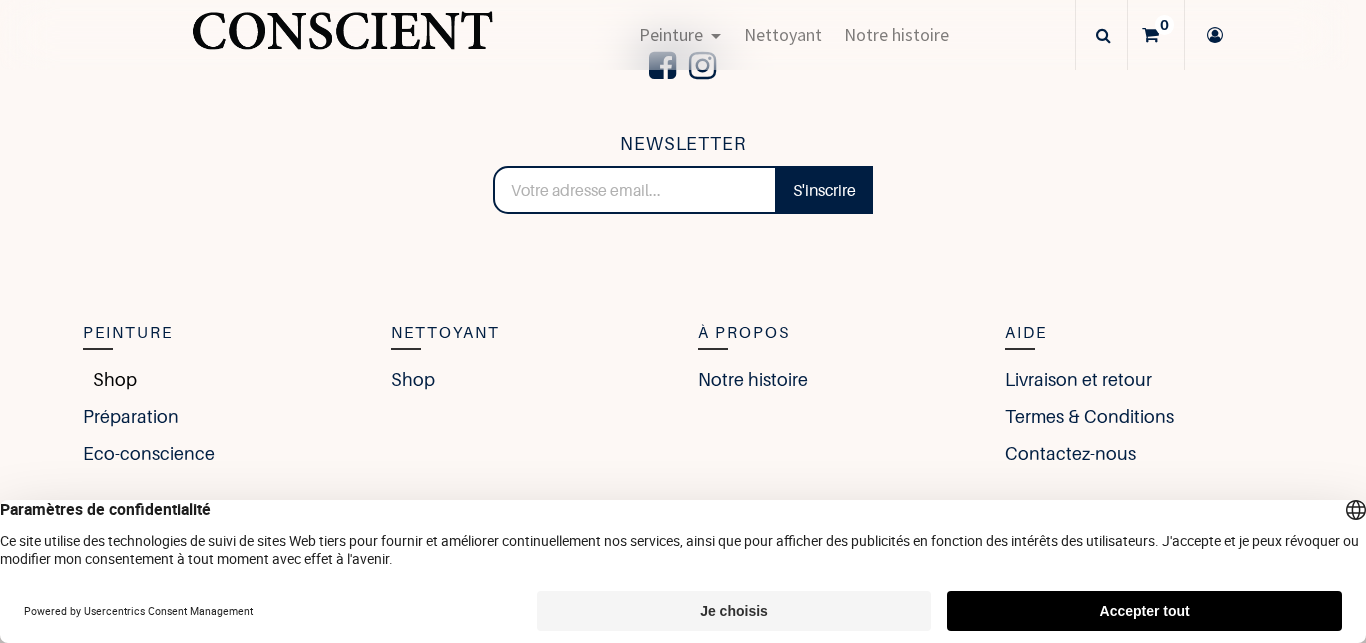 click on "Shop" at bounding box center (110, 379) 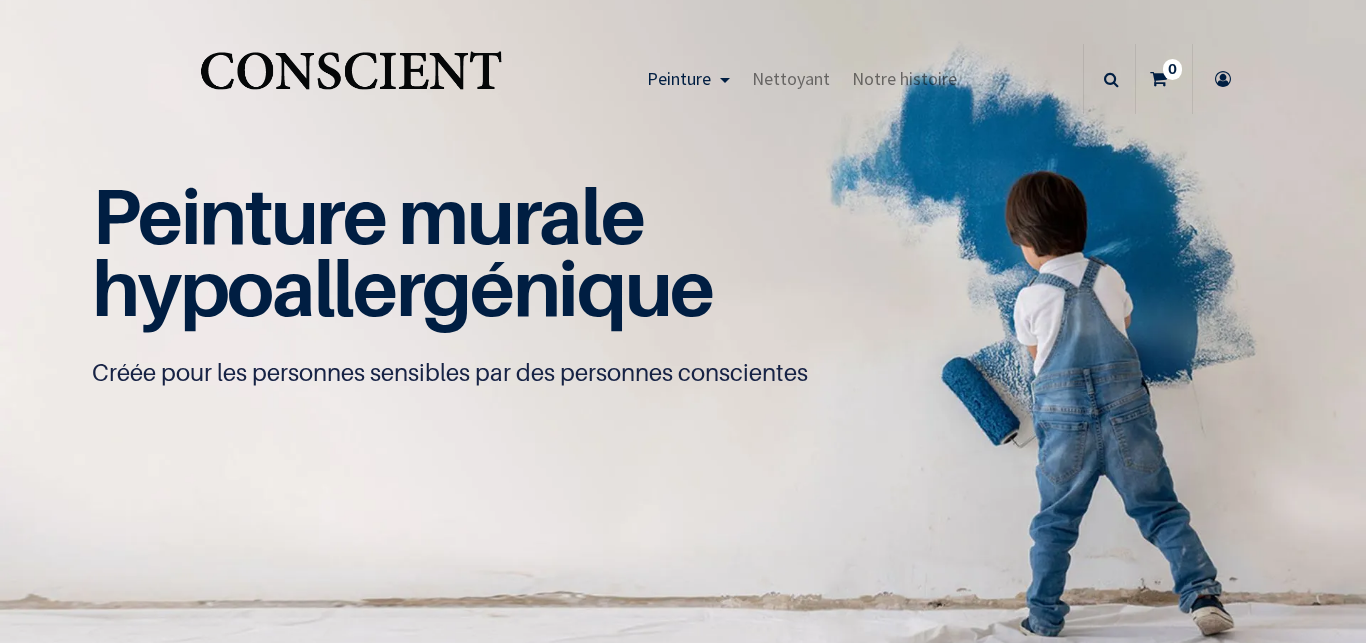 scroll, scrollTop: 0, scrollLeft: 0, axis: both 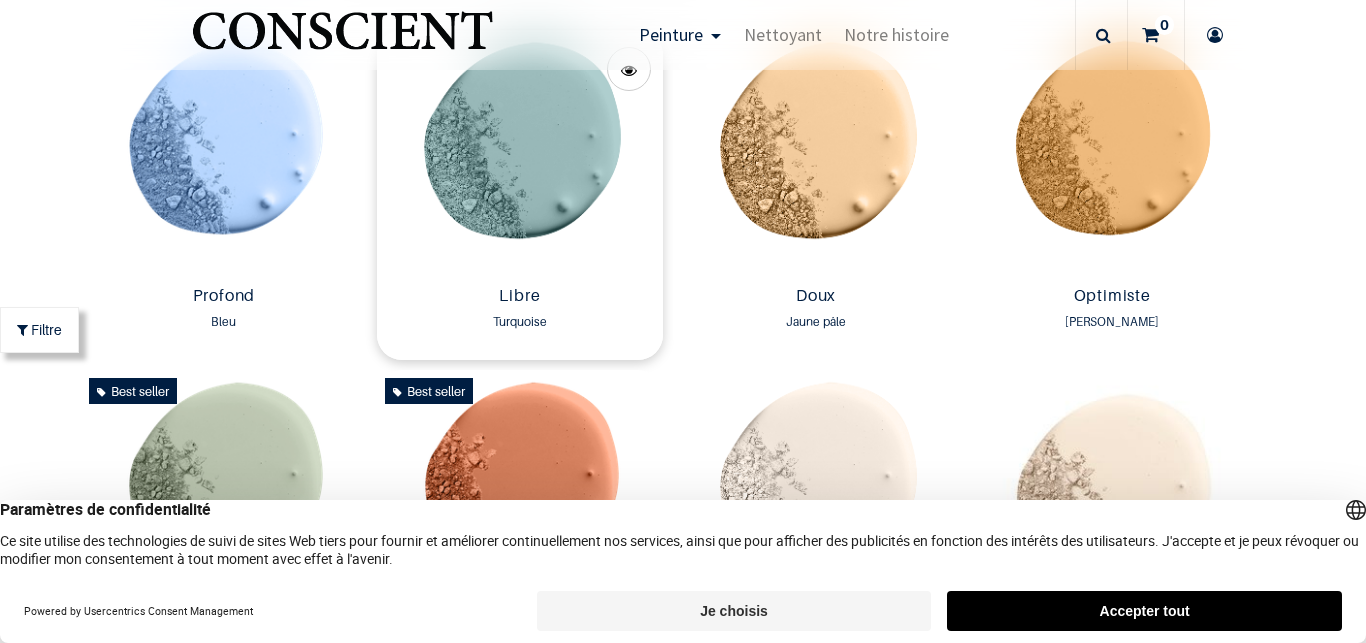 click at bounding box center [520, 154] 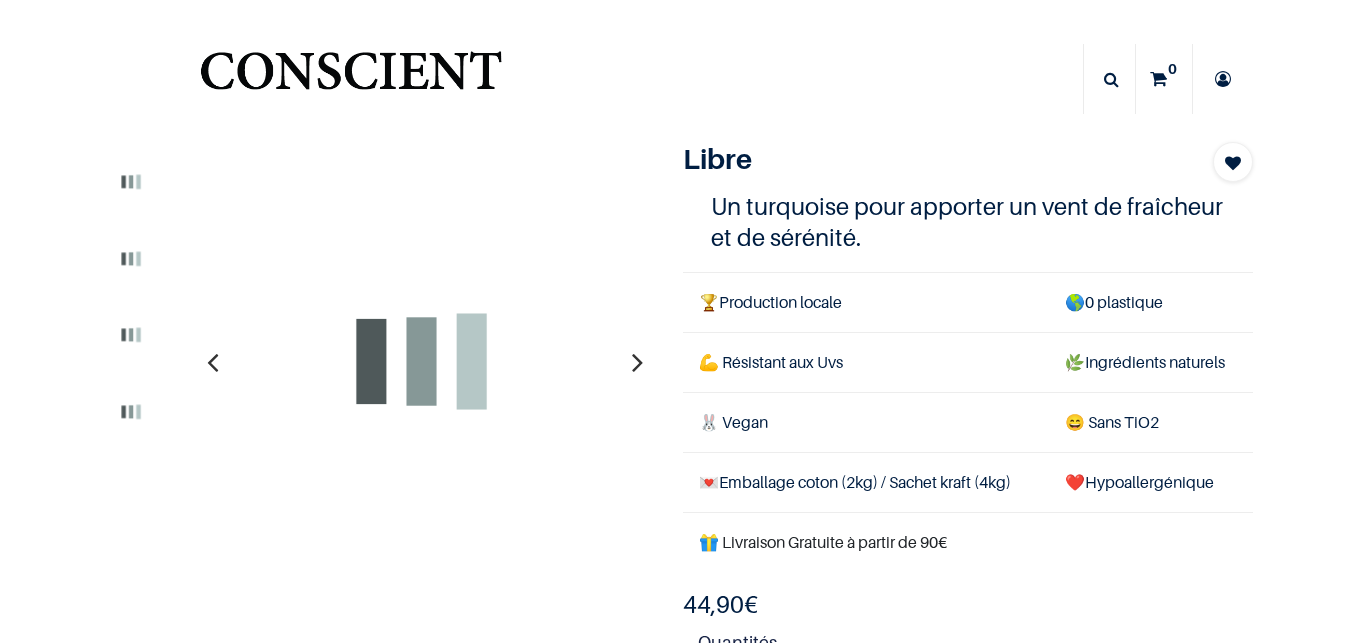 scroll, scrollTop: 0, scrollLeft: 0, axis: both 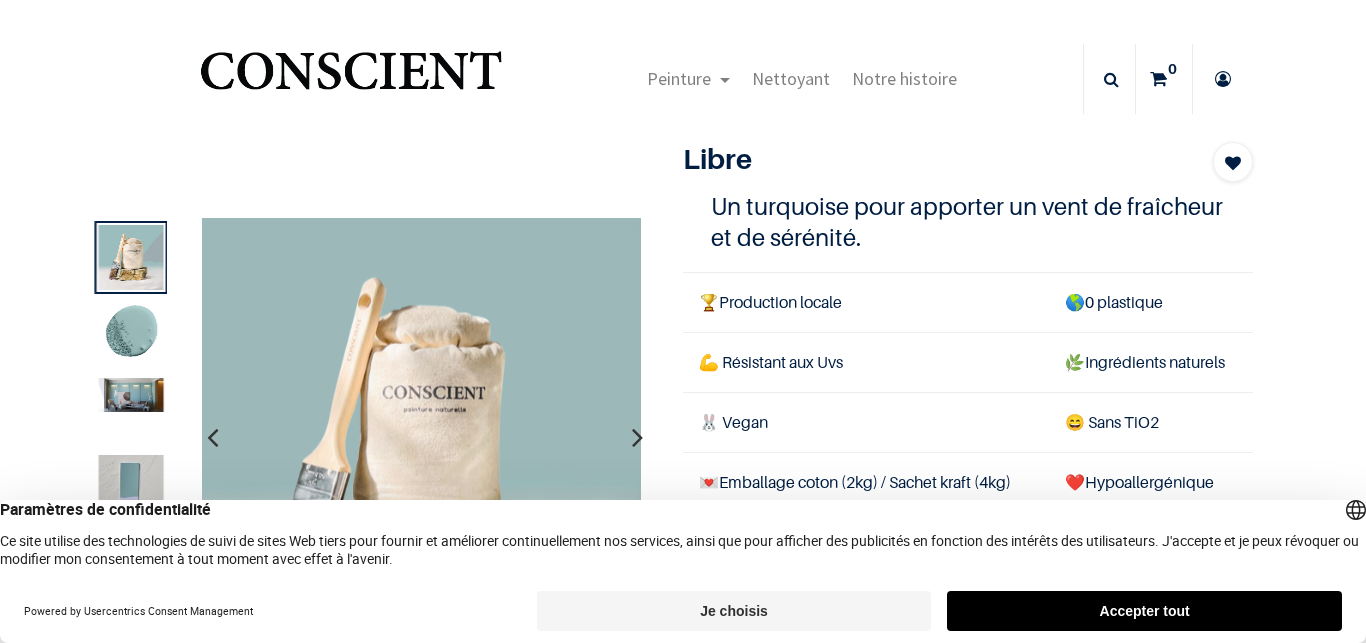 click at bounding box center [131, 410] 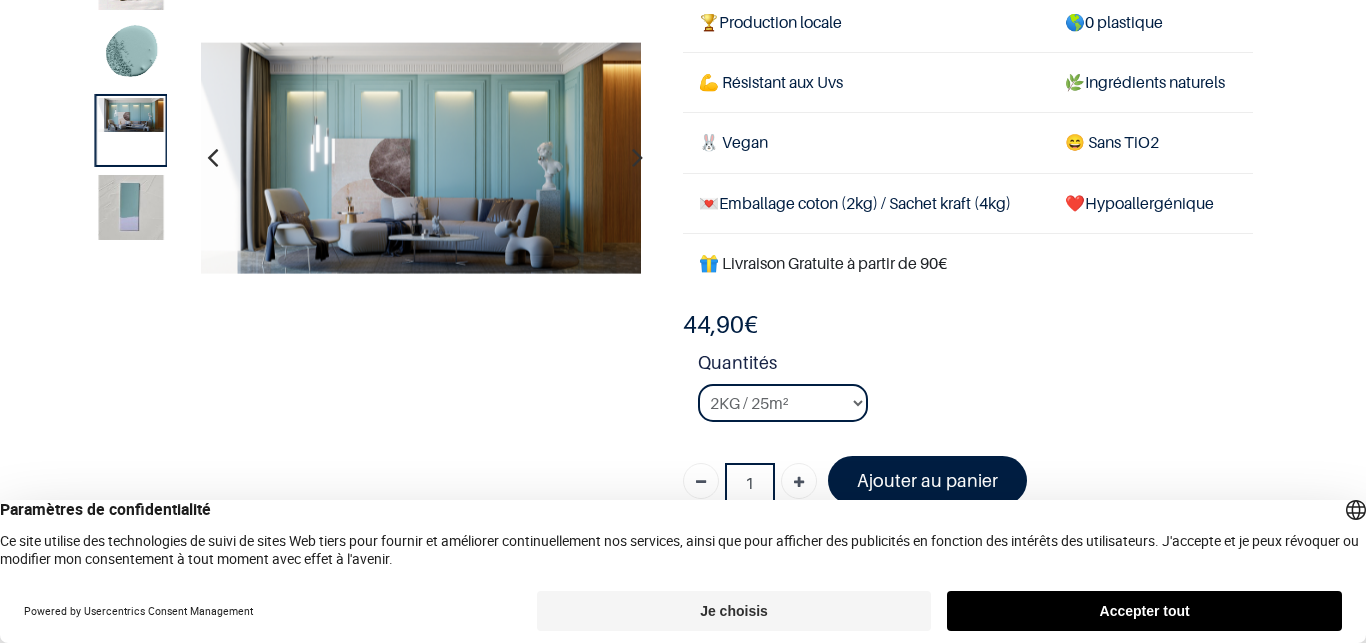 scroll, scrollTop: 240, scrollLeft: 0, axis: vertical 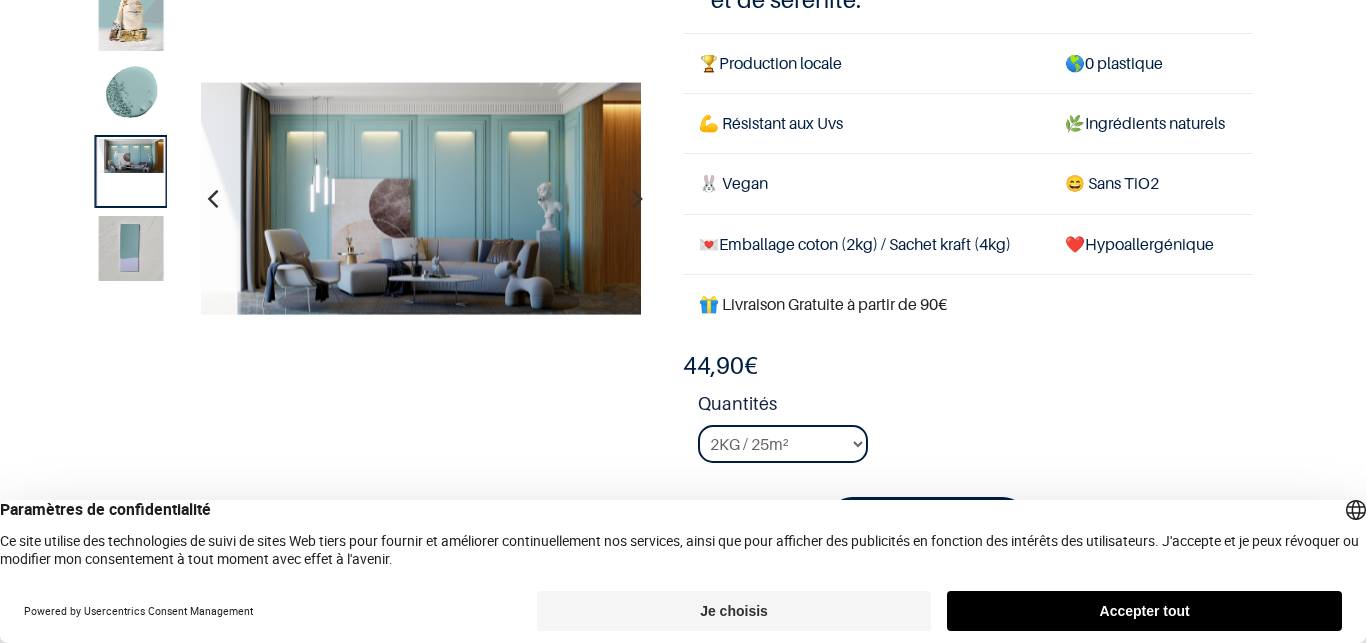 click at bounding box center [131, 248] 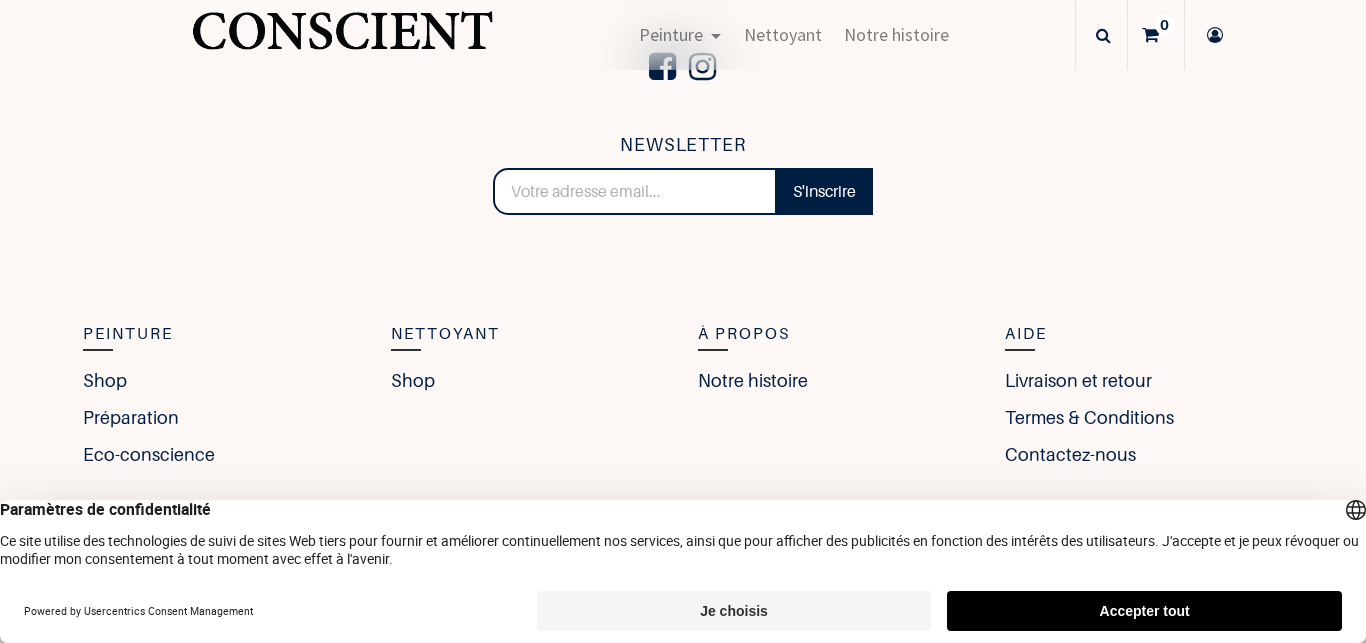scroll, scrollTop: 4203, scrollLeft: 0, axis: vertical 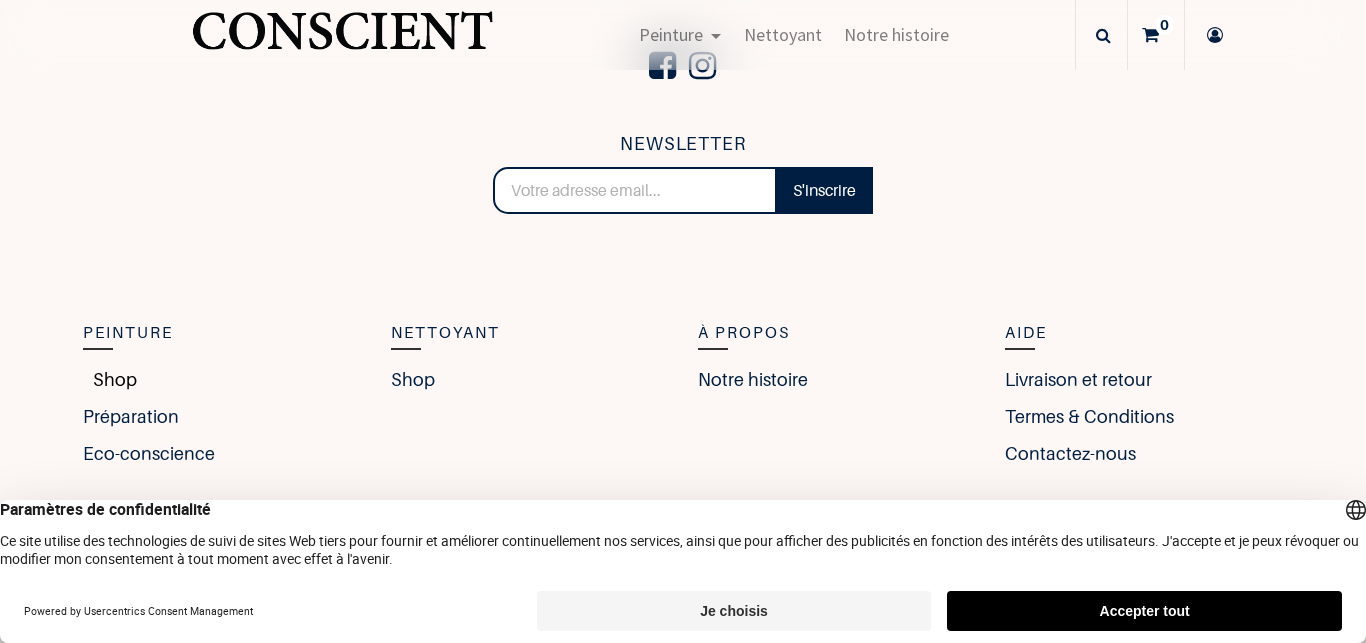 click on "Shop" at bounding box center (110, 379) 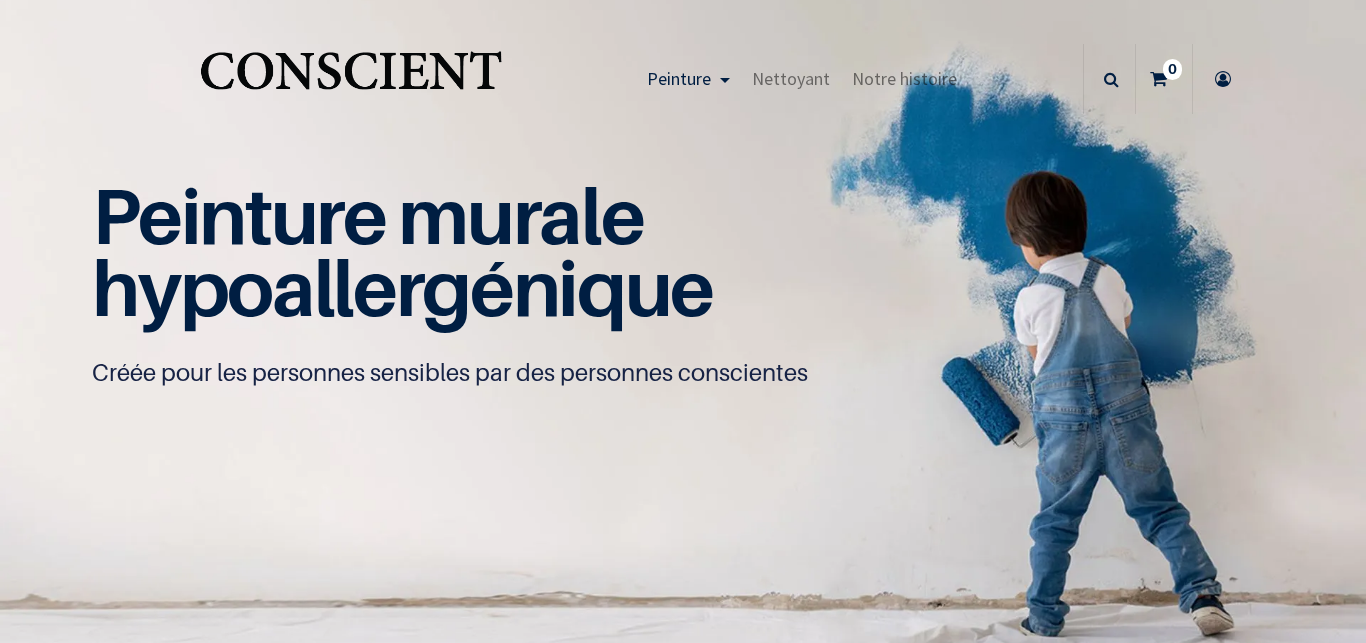 scroll, scrollTop: 0, scrollLeft: 0, axis: both 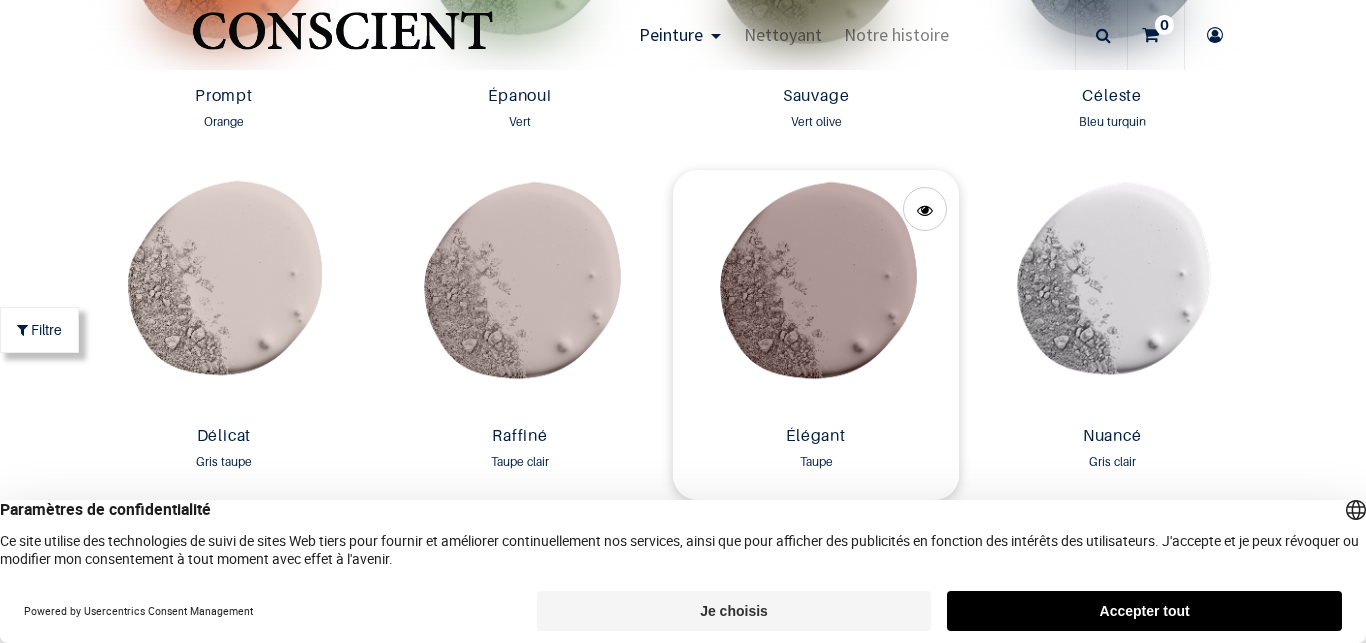 click at bounding box center [816, 294] 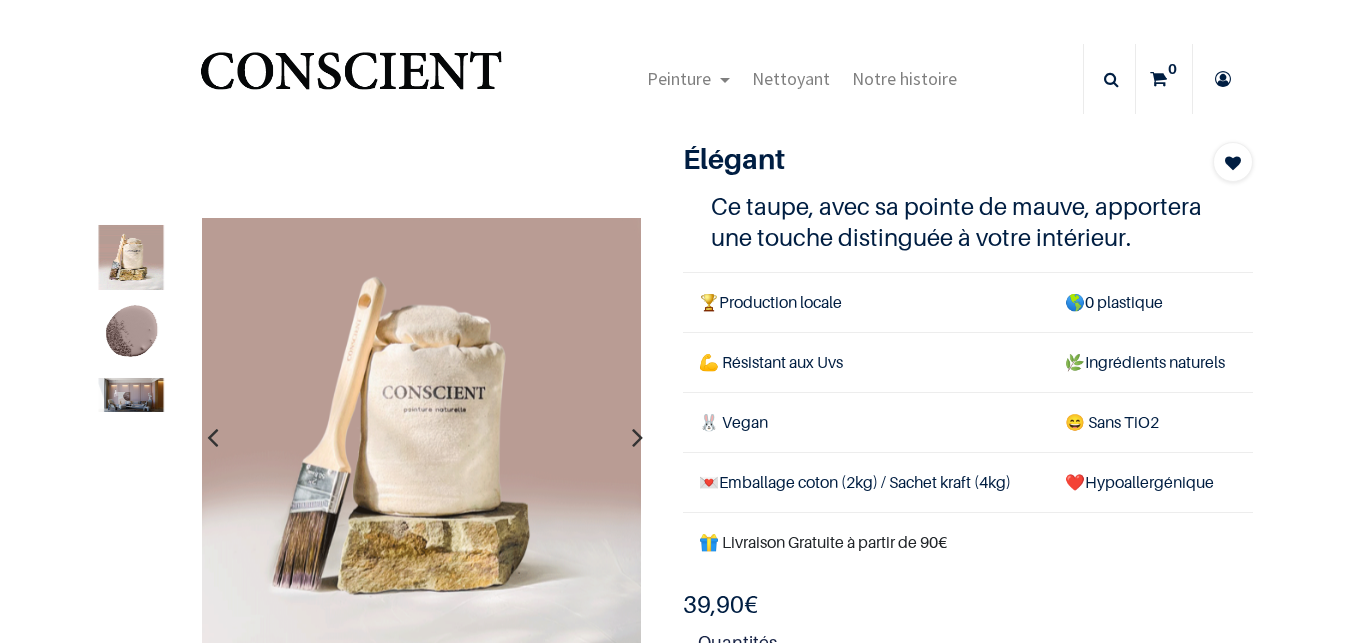 scroll, scrollTop: 0, scrollLeft: 0, axis: both 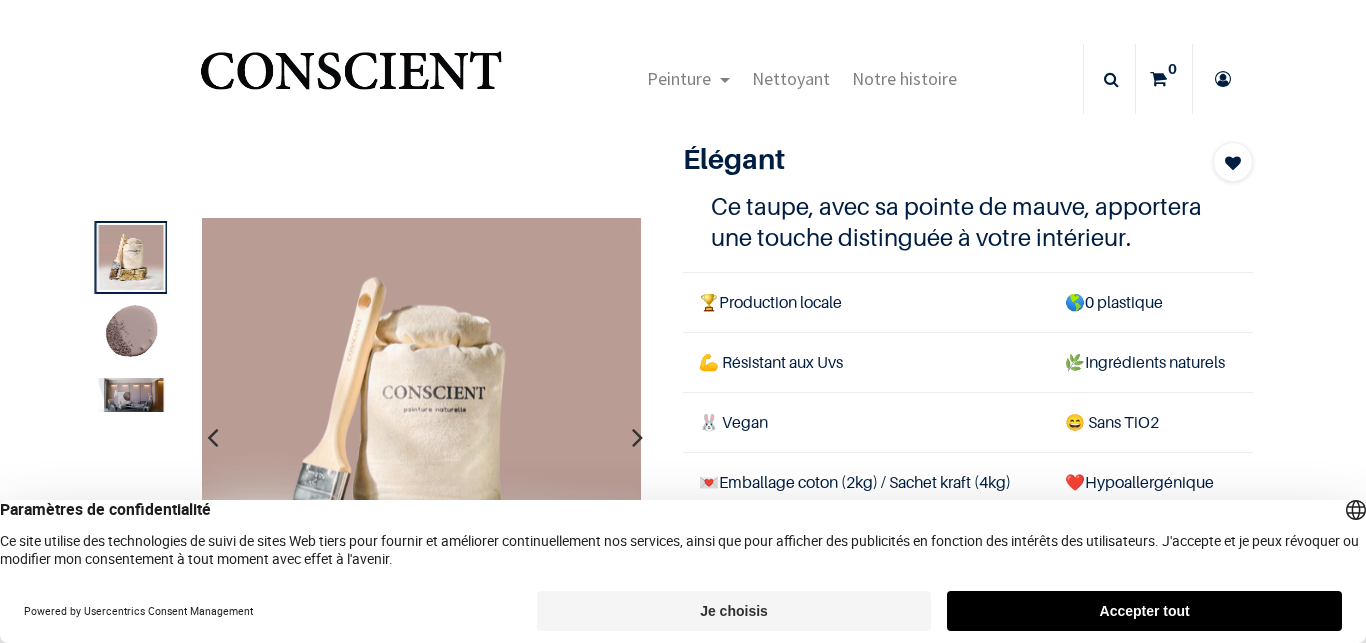 click at bounding box center [131, 333] 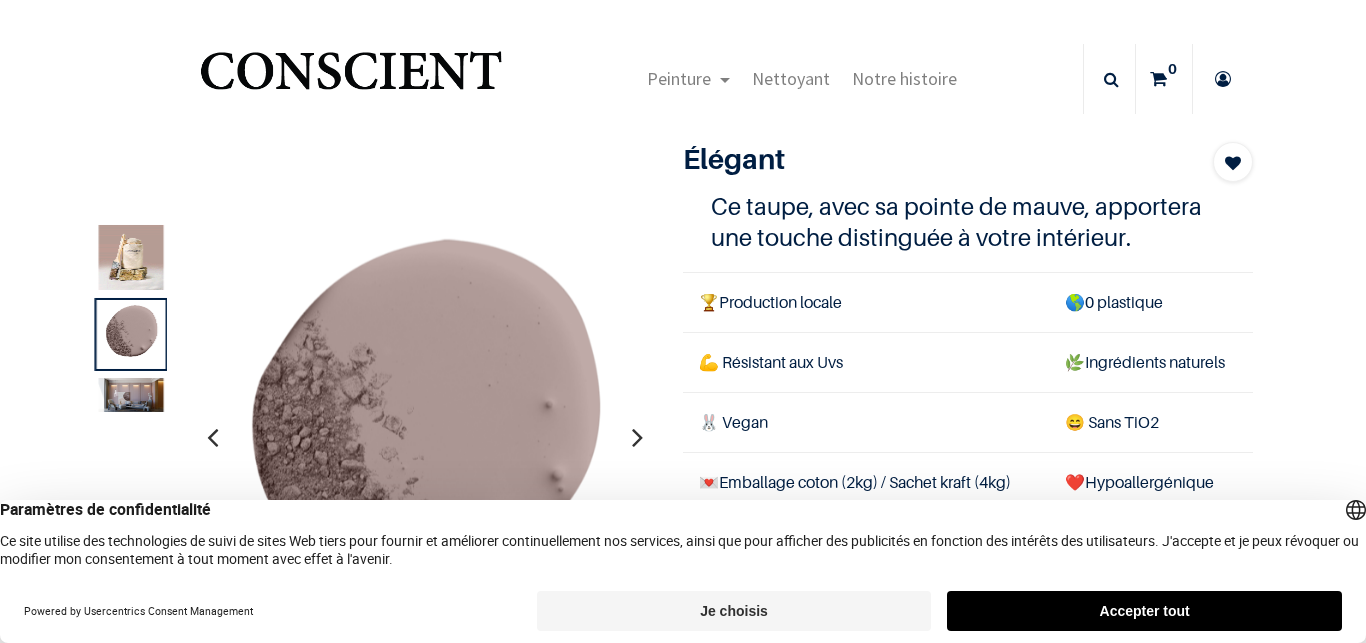 click at bounding box center [131, 395] 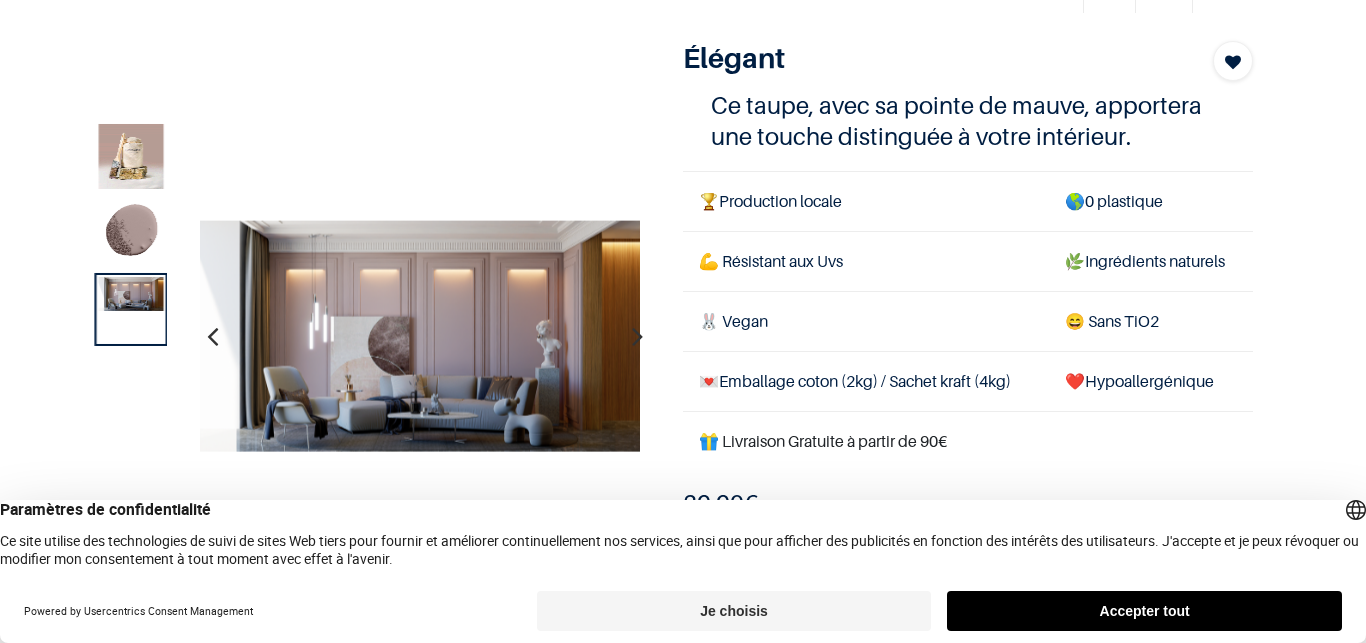 scroll, scrollTop: 240, scrollLeft: 0, axis: vertical 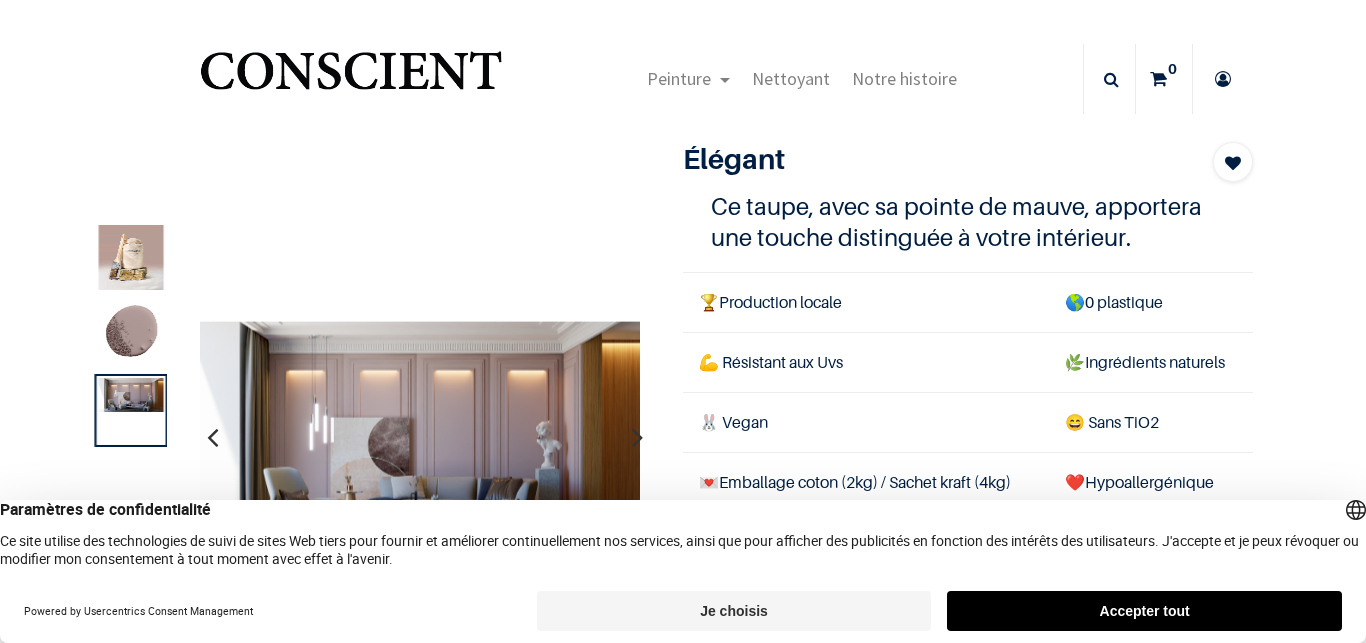 click at bounding box center (131, 257) 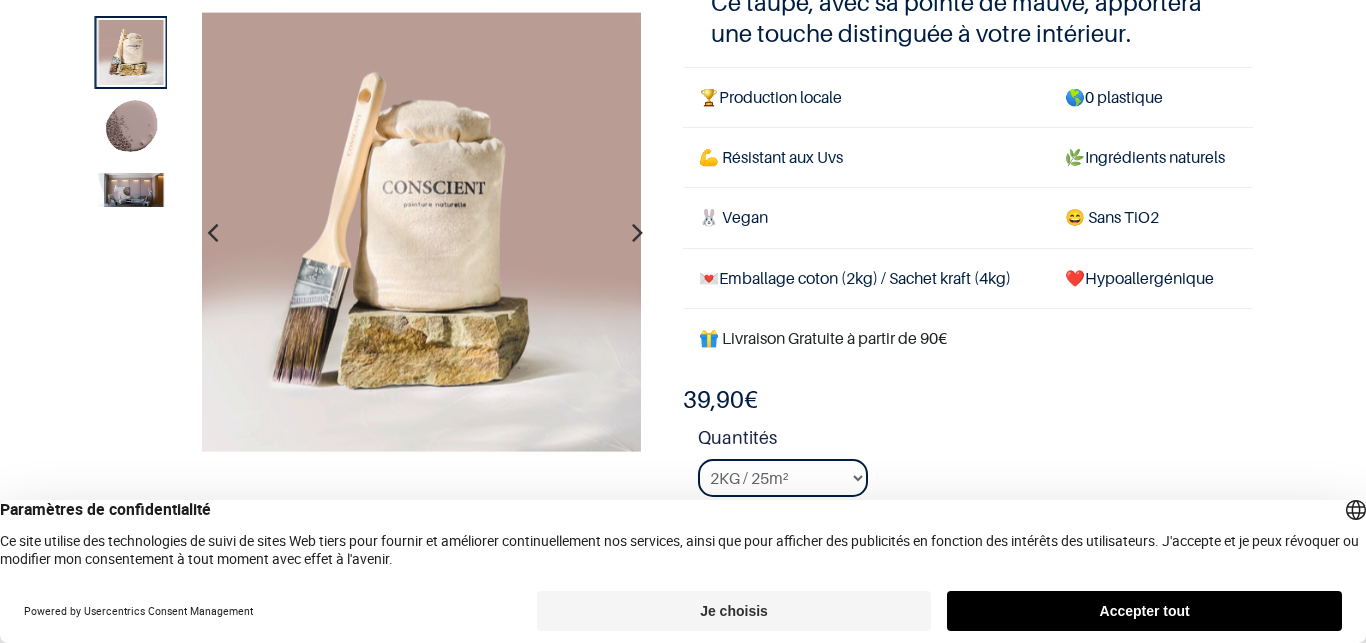scroll, scrollTop: 120, scrollLeft: 0, axis: vertical 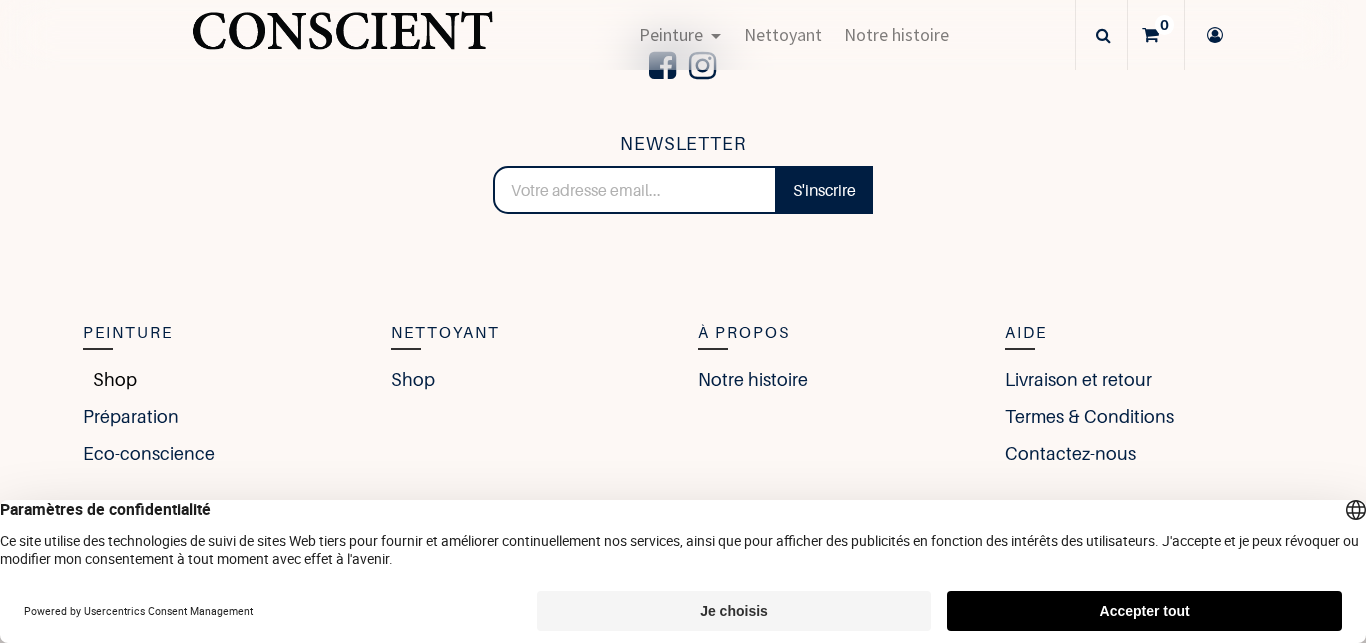 click on "Shop" at bounding box center (110, 379) 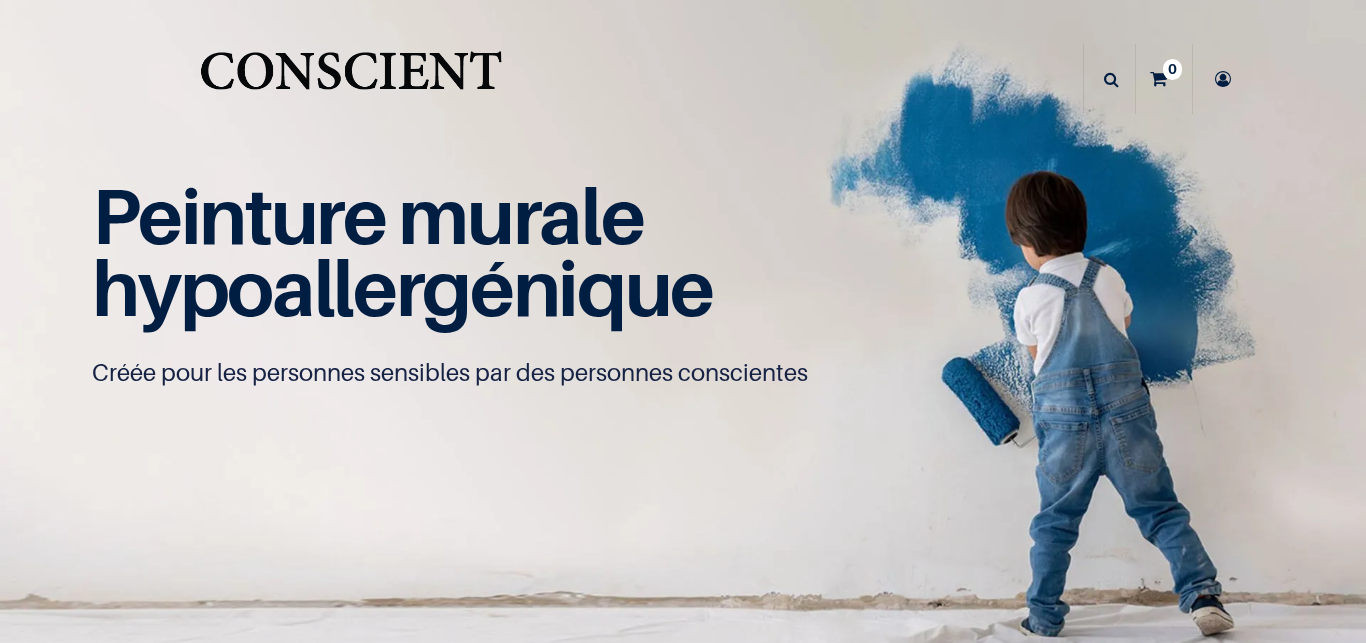 scroll, scrollTop: 0, scrollLeft: 0, axis: both 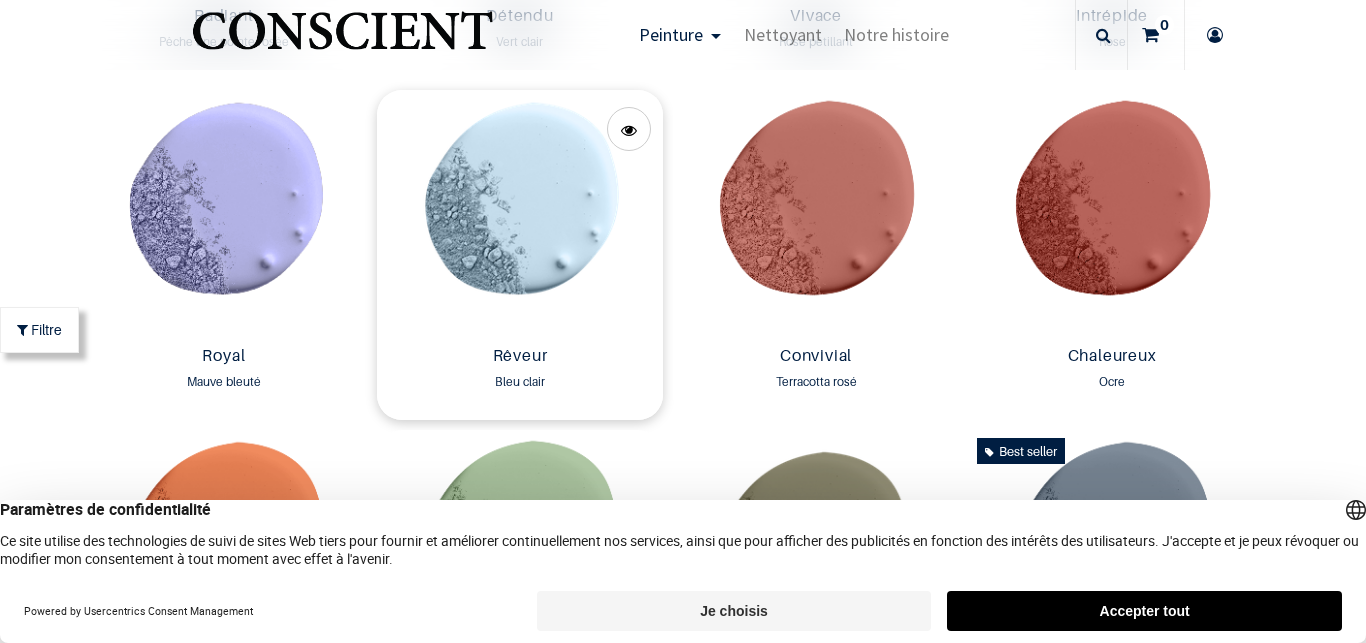 click at bounding box center [520, 214] 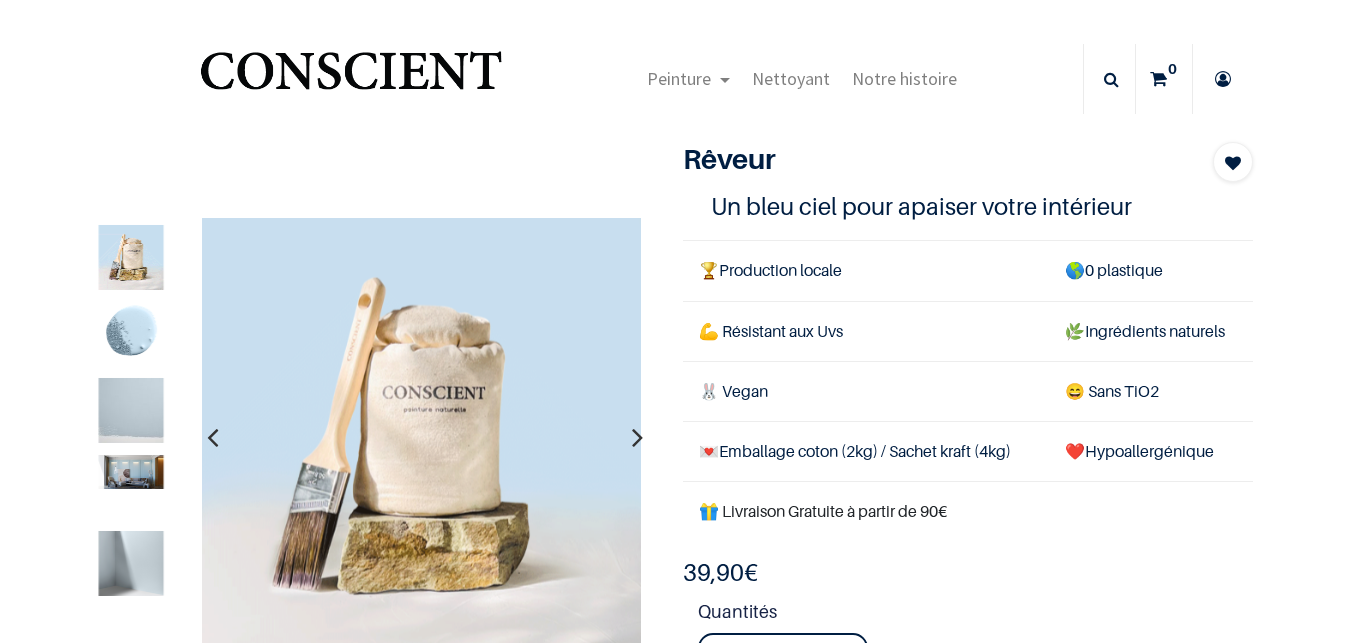 scroll, scrollTop: 0, scrollLeft: 0, axis: both 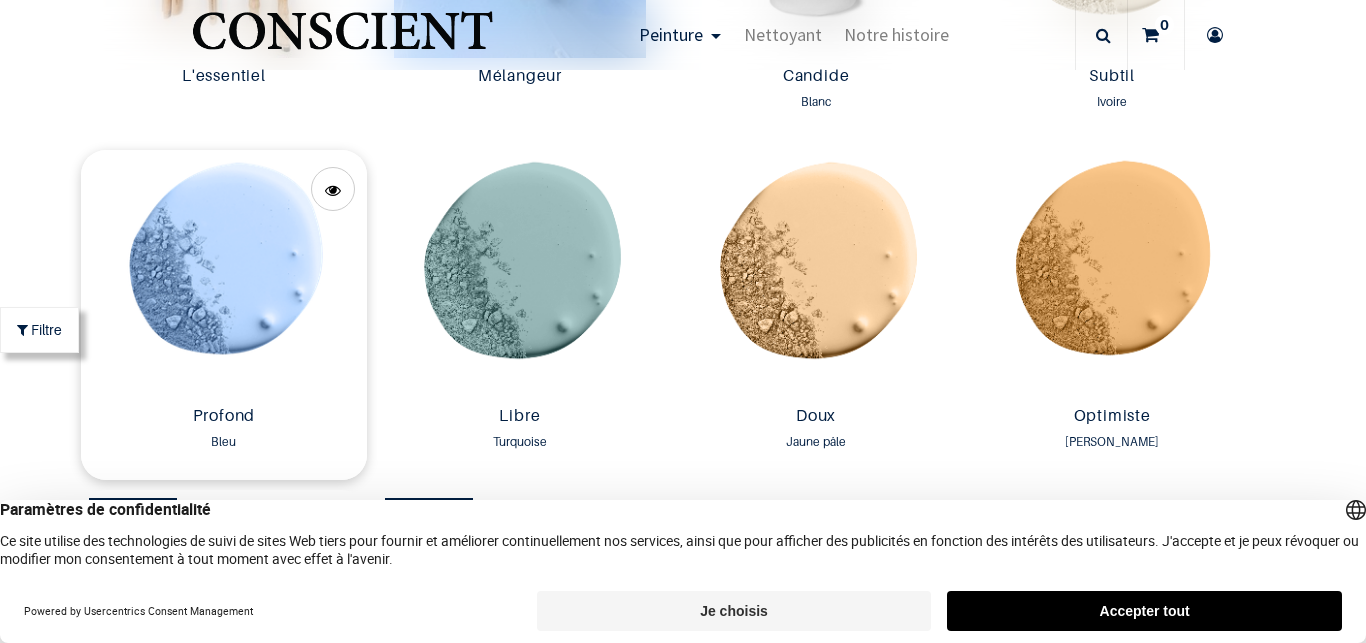 click at bounding box center [224, 274] 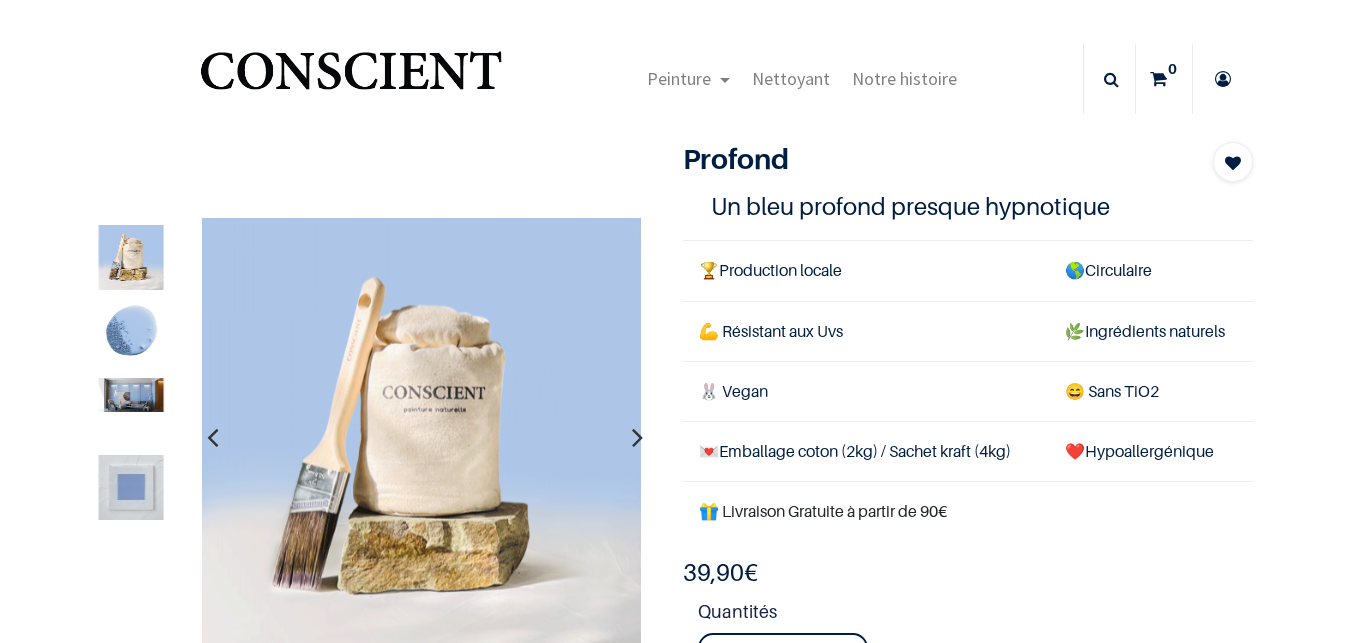 scroll, scrollTop: 0, scrollLeft: 0, axis: both 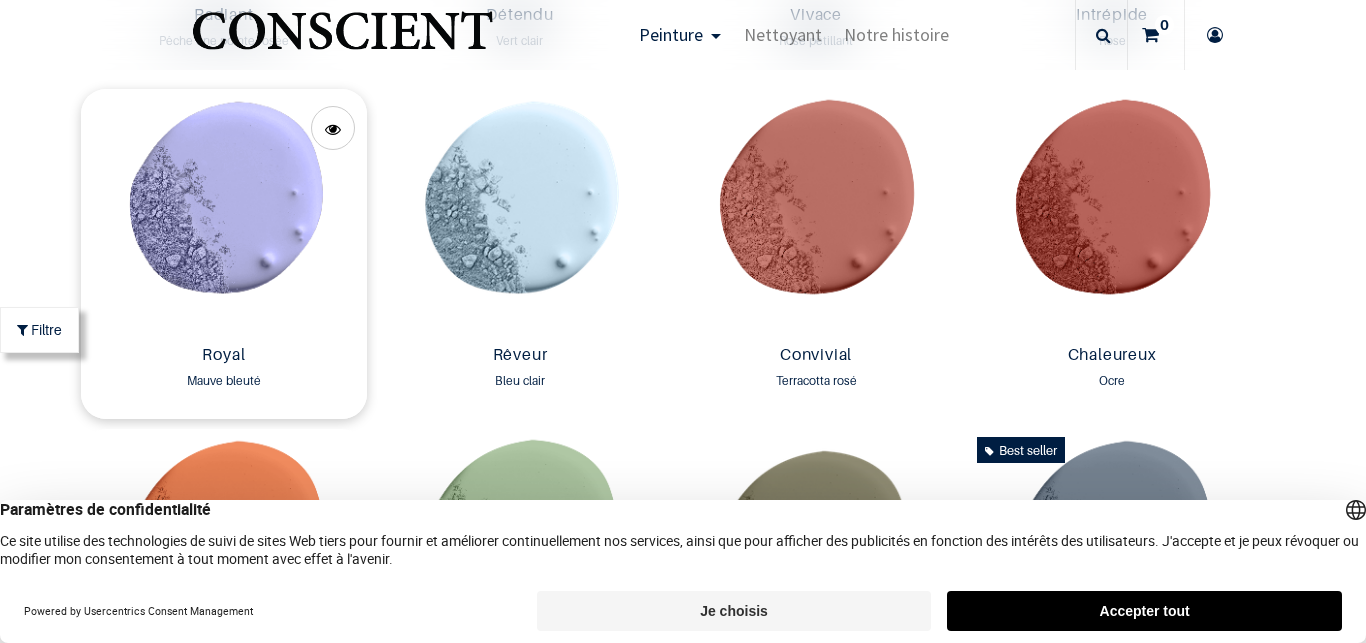 click at bounding box center (224, 213) 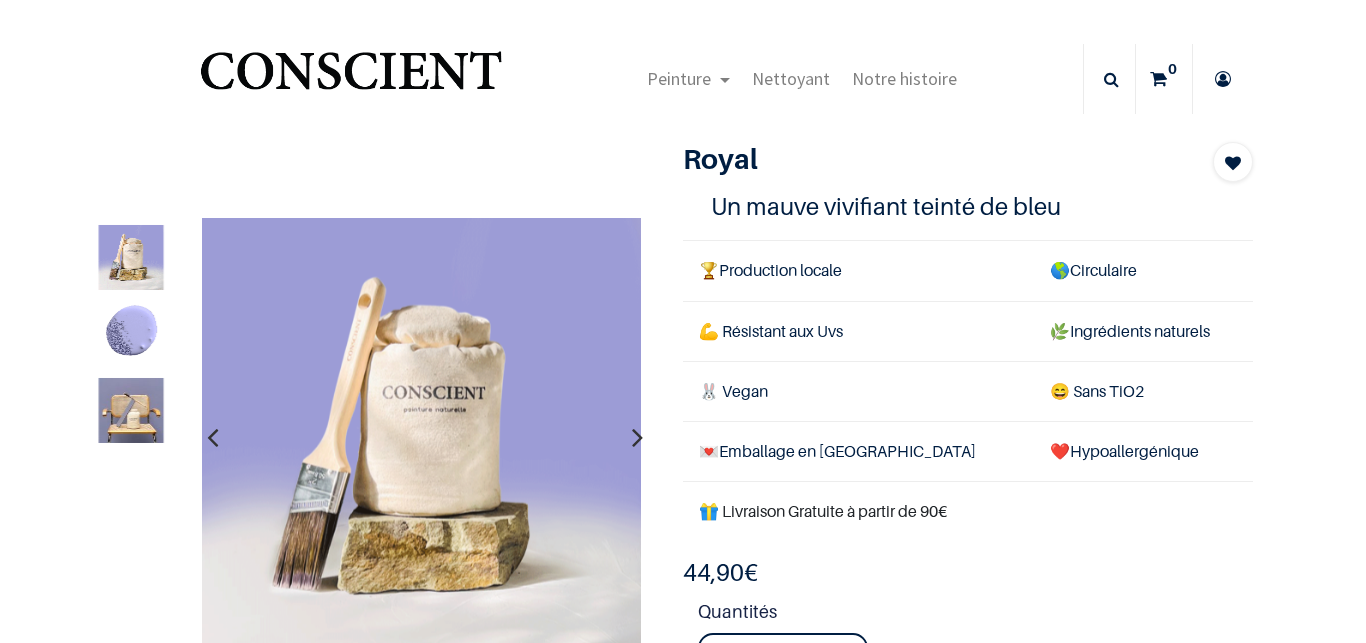 scroll, scrollTop: 0, scrollLeft: 0, axis: both 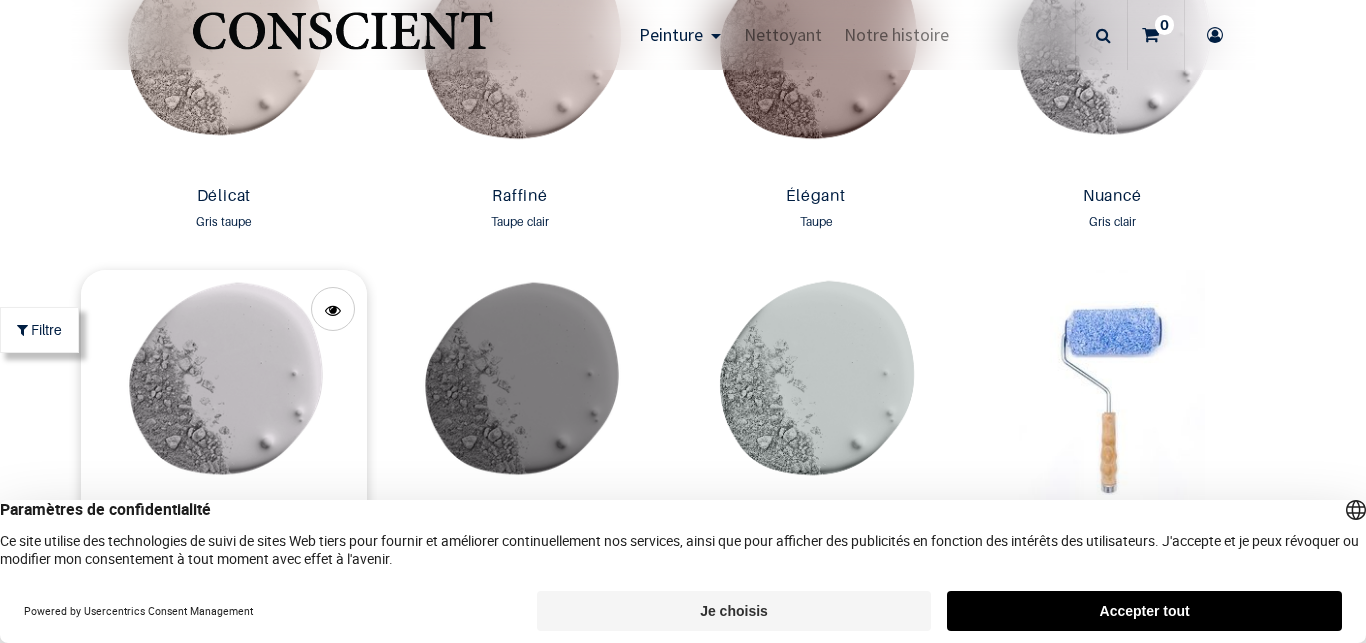 click at bounding box center [224, 394] 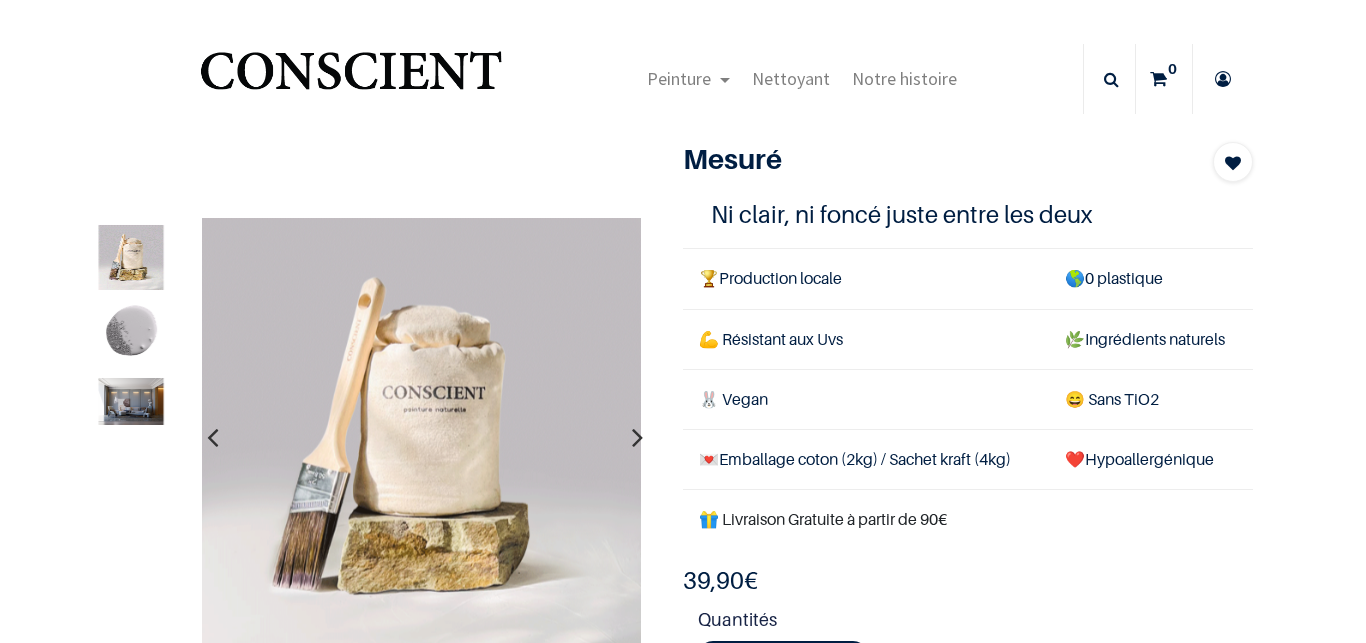 scroll, scrollTop: 0, scrollLeft: 0, axis: both 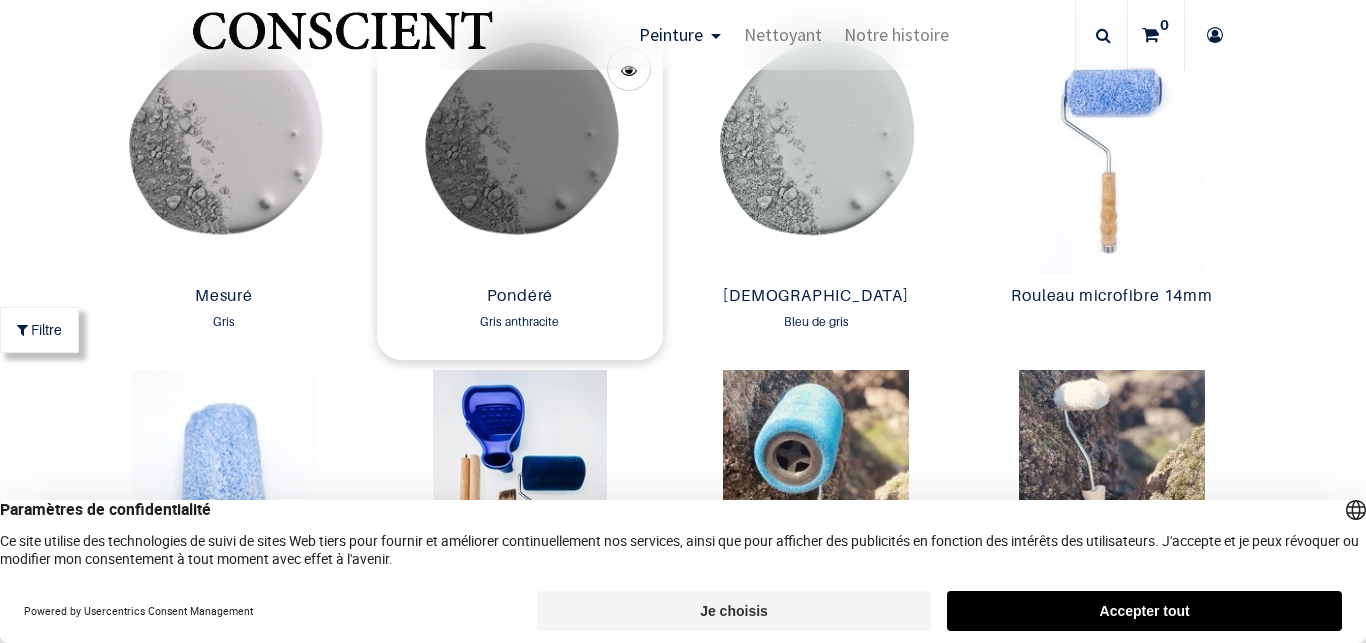 click at bounding box center [520, 154] 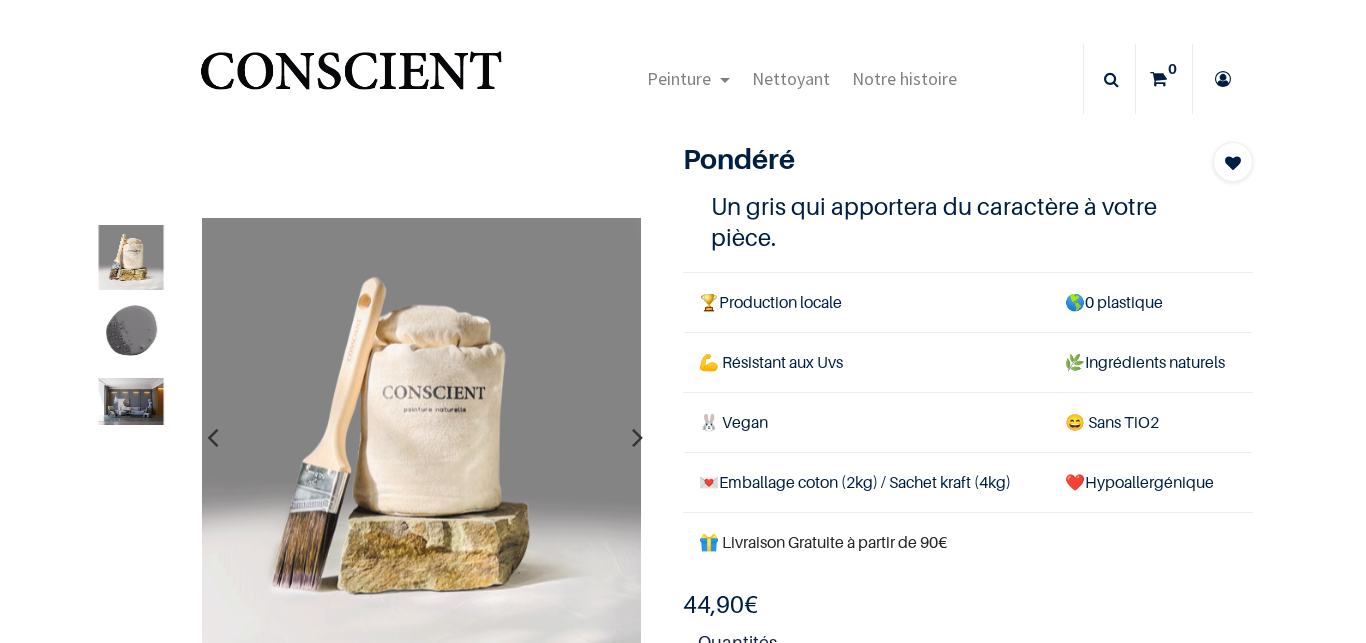scroll, scrollTop: 0, scrollLeft: 0, axis: both 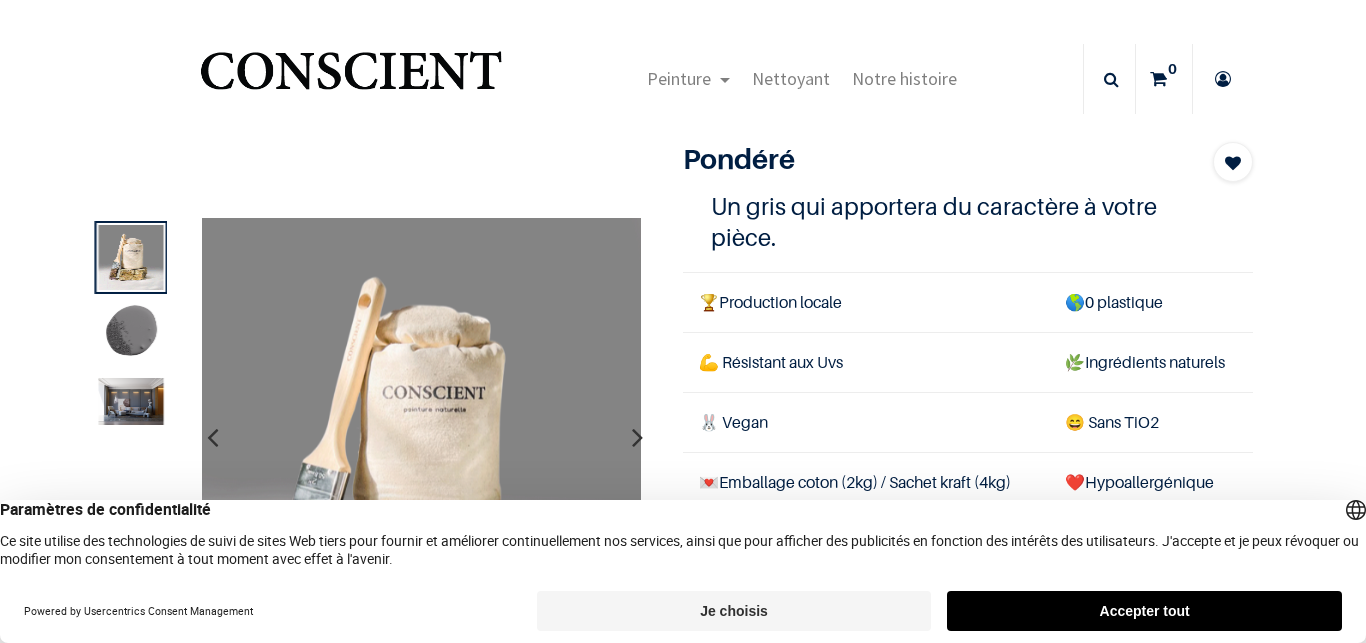 click at bounding box center (131, 401) 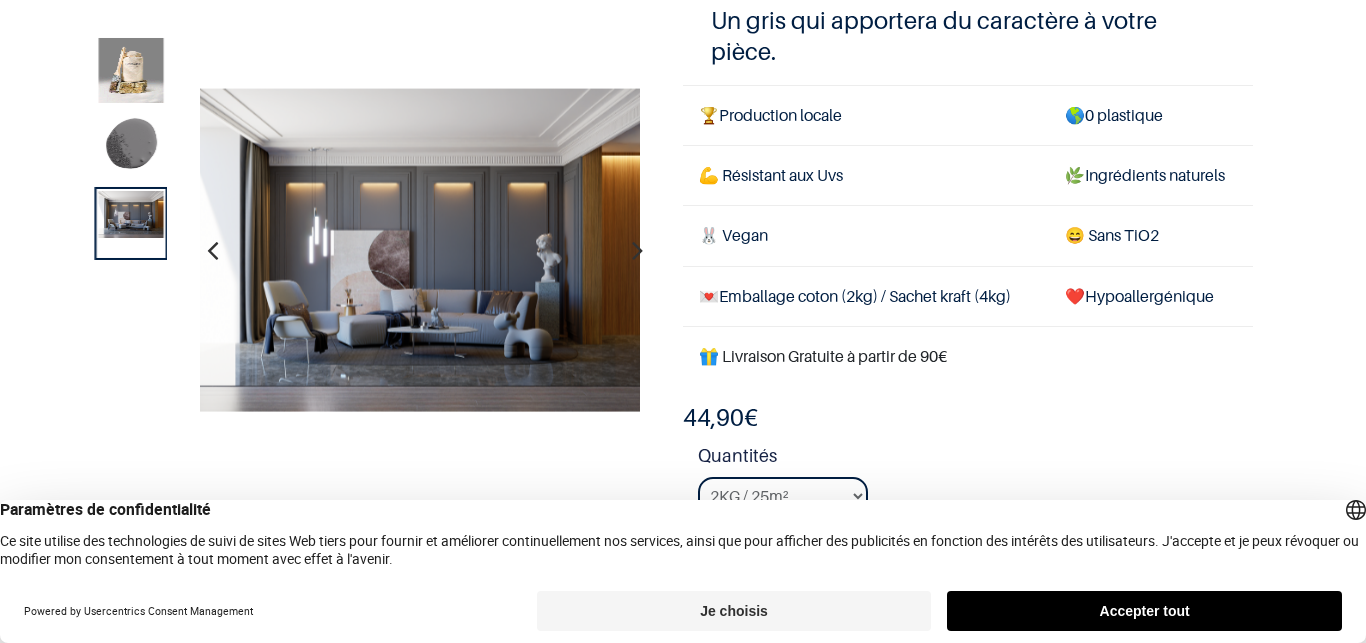 scroll, scrollTop: 240, scrollLeft: 0, axis: vertical 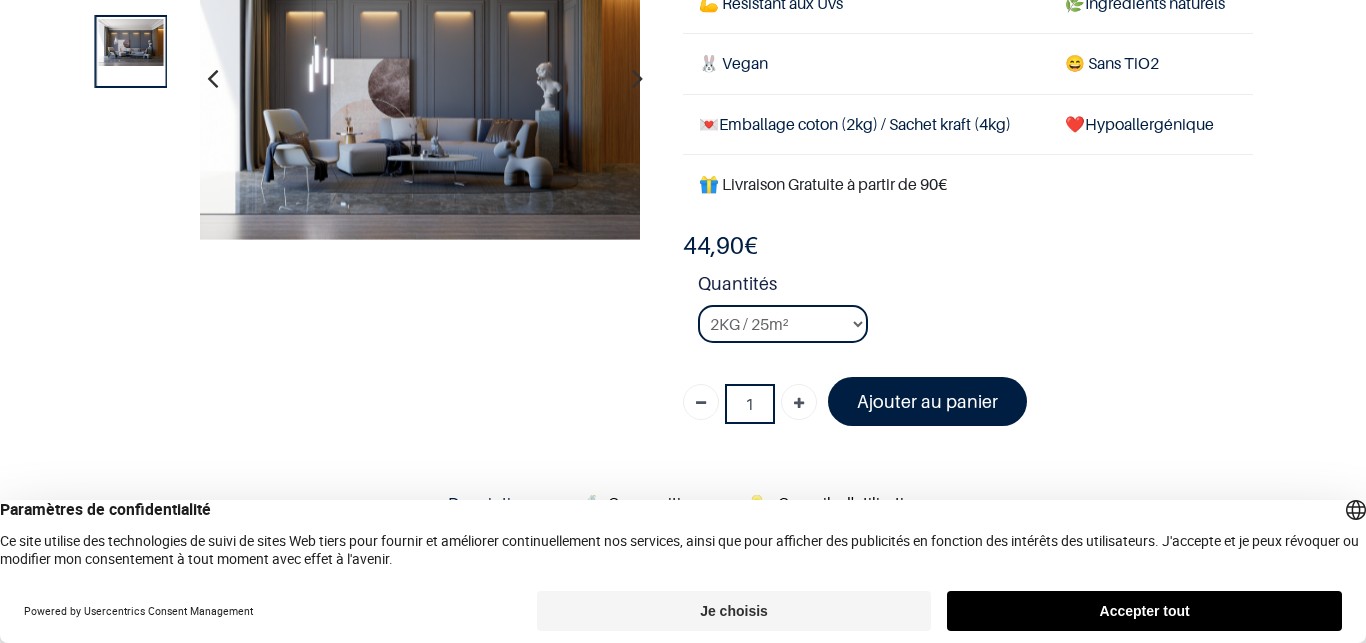 click at bounding box center [420, 79] 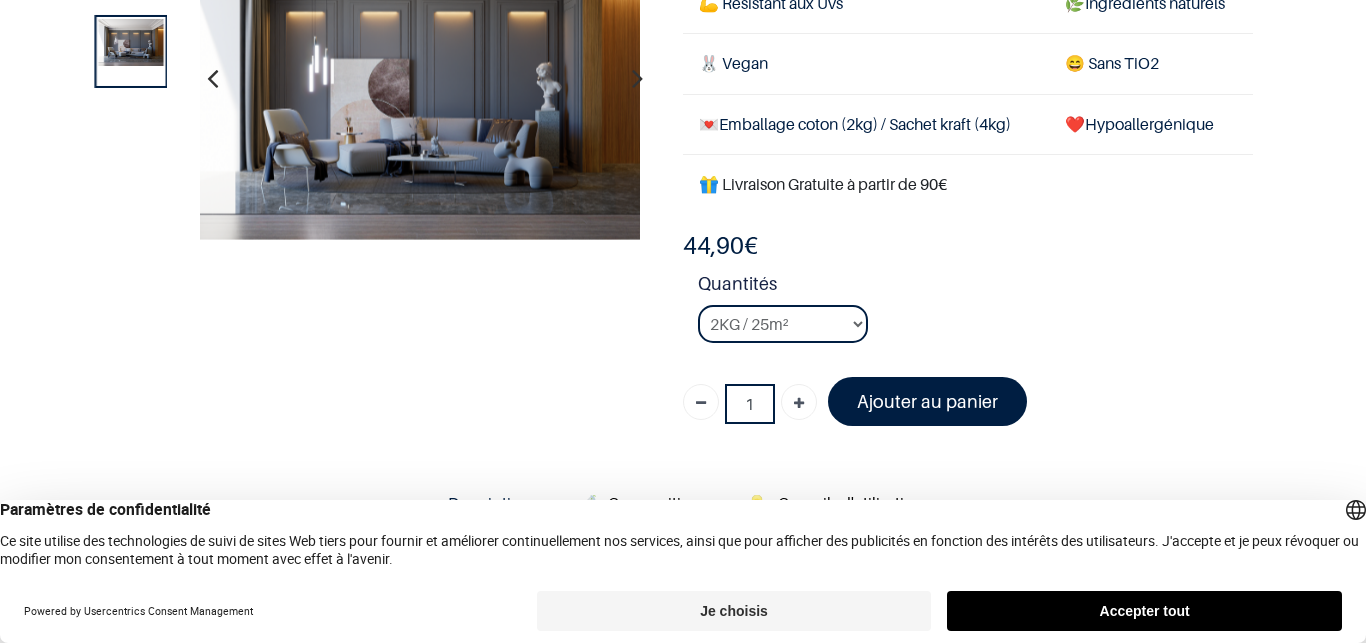 click at bounding box center (420, 79) 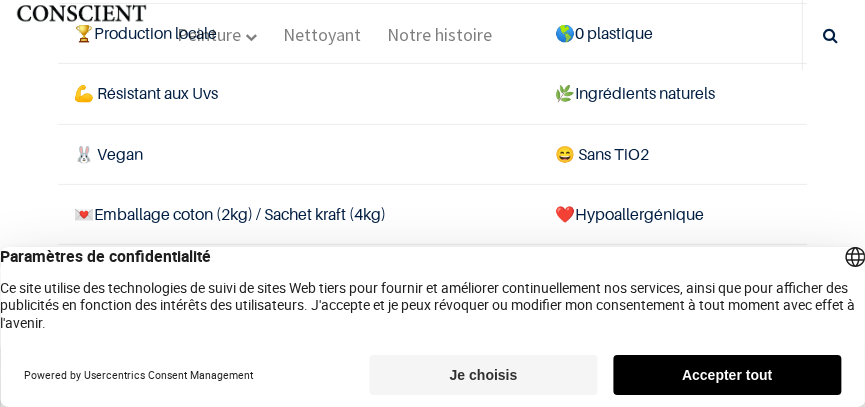 scroll, scrollTop: 196, scrollLeft: 0, axis: vertical 